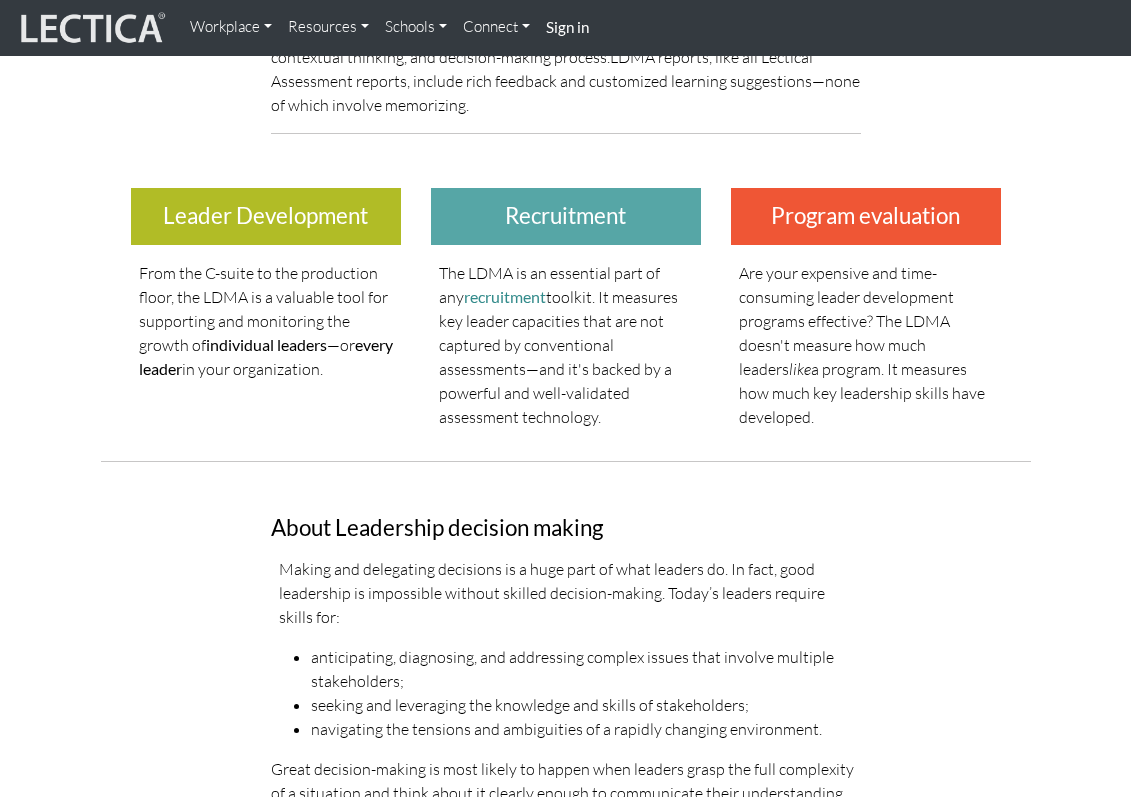 scroll, scrollTop: 0, scrollLeft: 0, axis: both 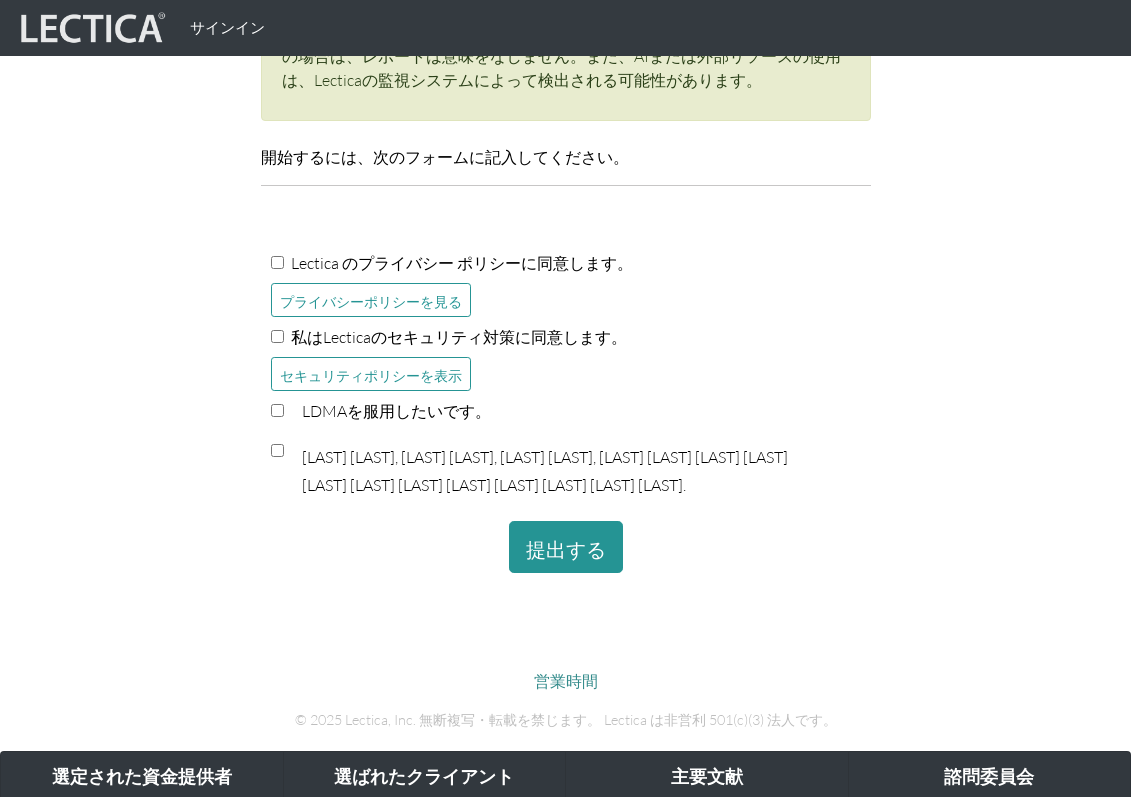 click on "私はLecticaのセキュリティ対策に同意します。" at bounding box center [459, 337] 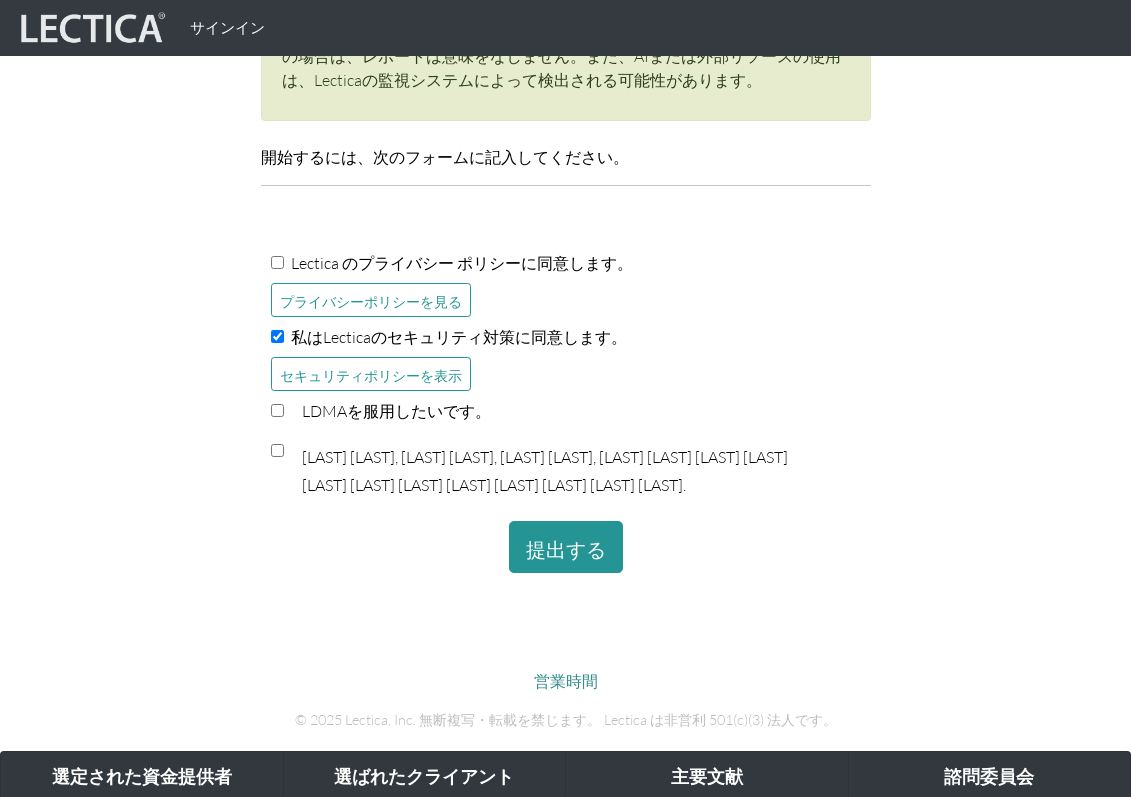 click on "Lectica のプライバシー ポリシーに同意します。" at bounding box center (277, 262) 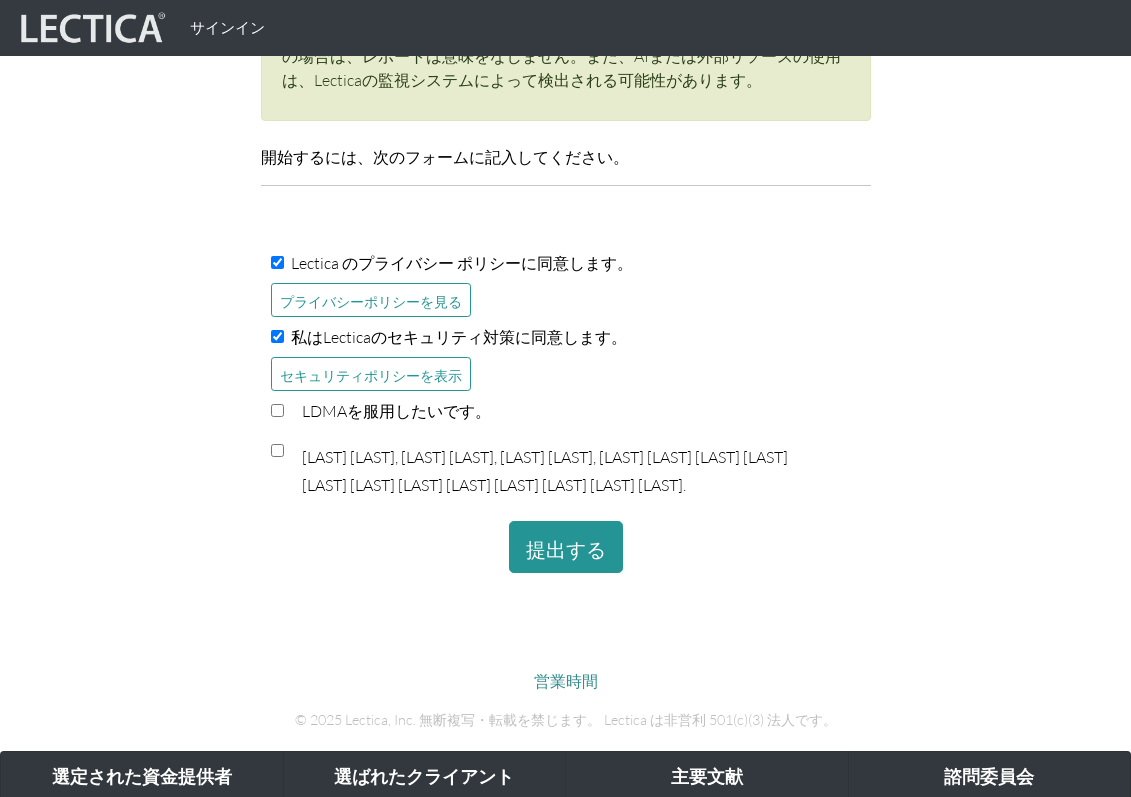 click on "LDMAを服用したいです。" at bounding box center (277, 410) 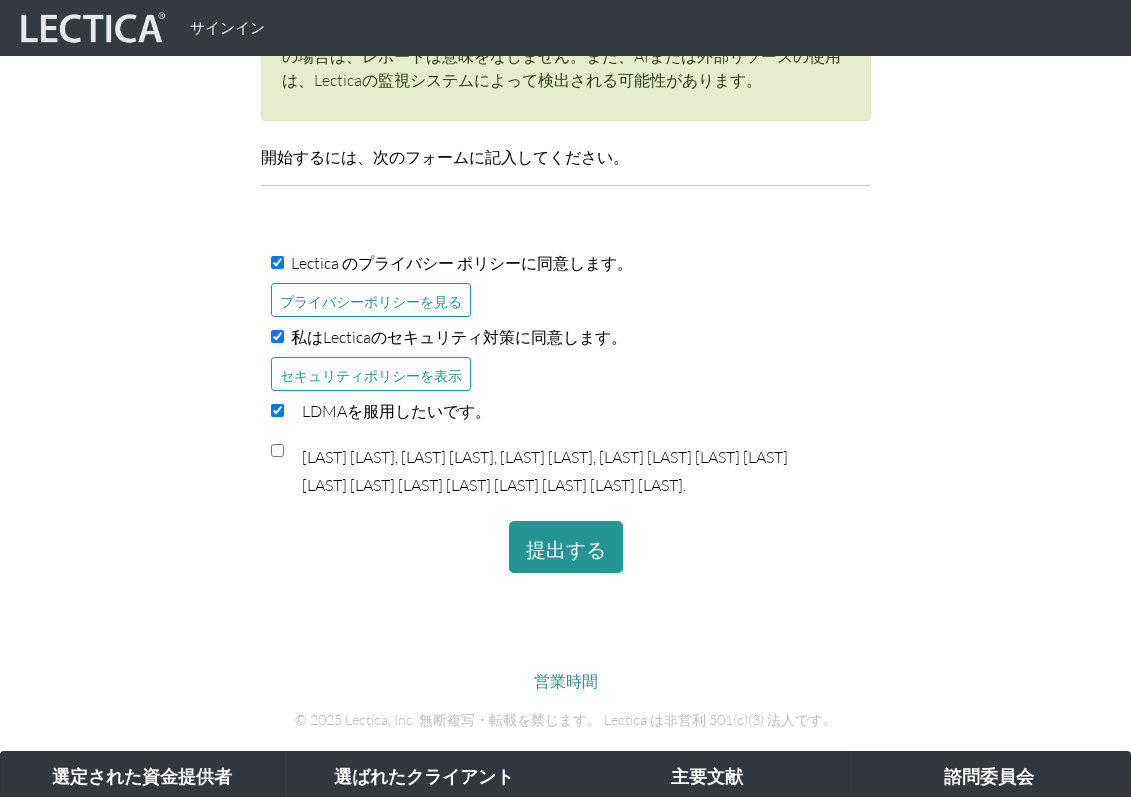 click on "鈴木則夫、奥野由紀、松下琴乃、受験者に私の結果を閲覧させます。" at bounding box center [566, 472] 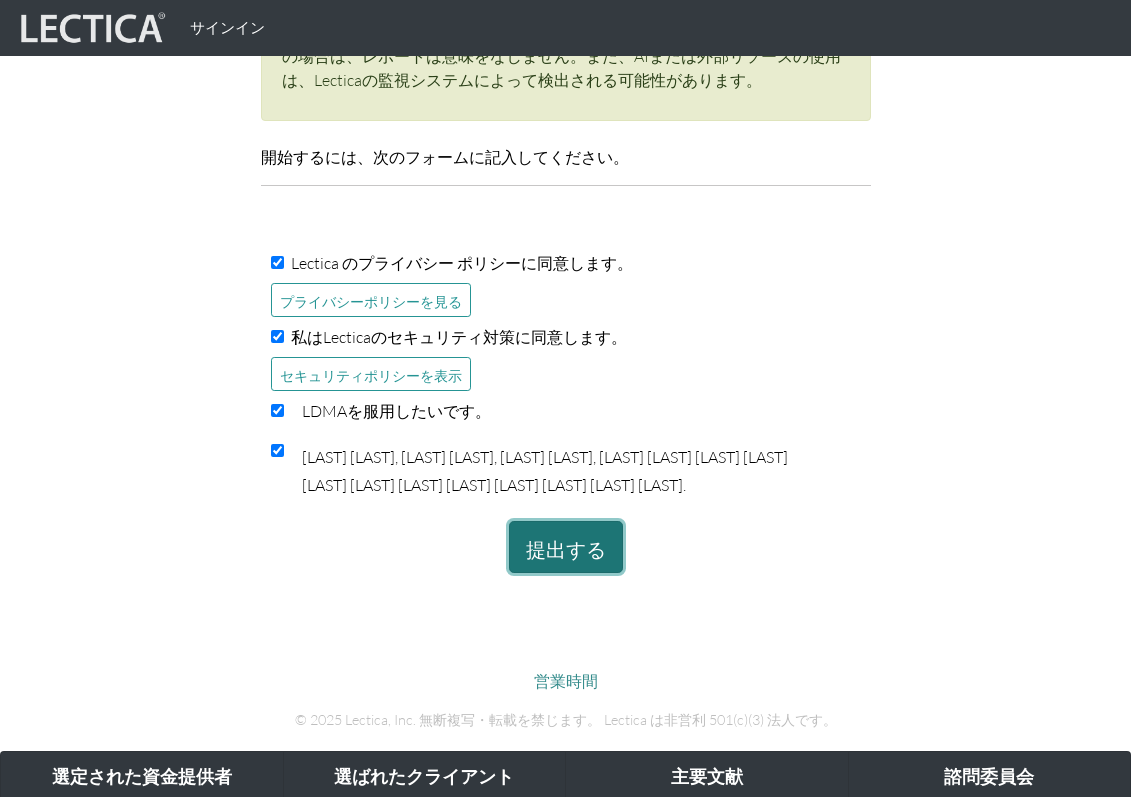 click on "提出する" at bounding box center [566, 549] 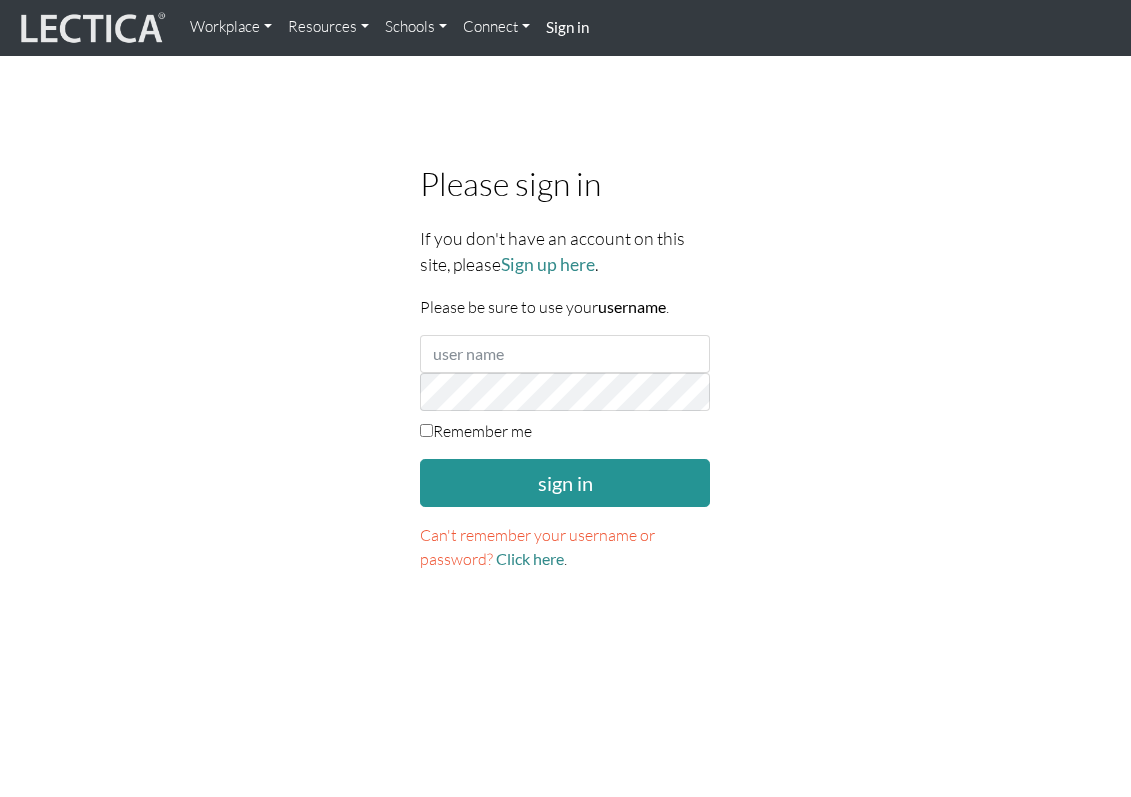 scroll, scrollTop: 0, scrollLeft: 0, axis: both 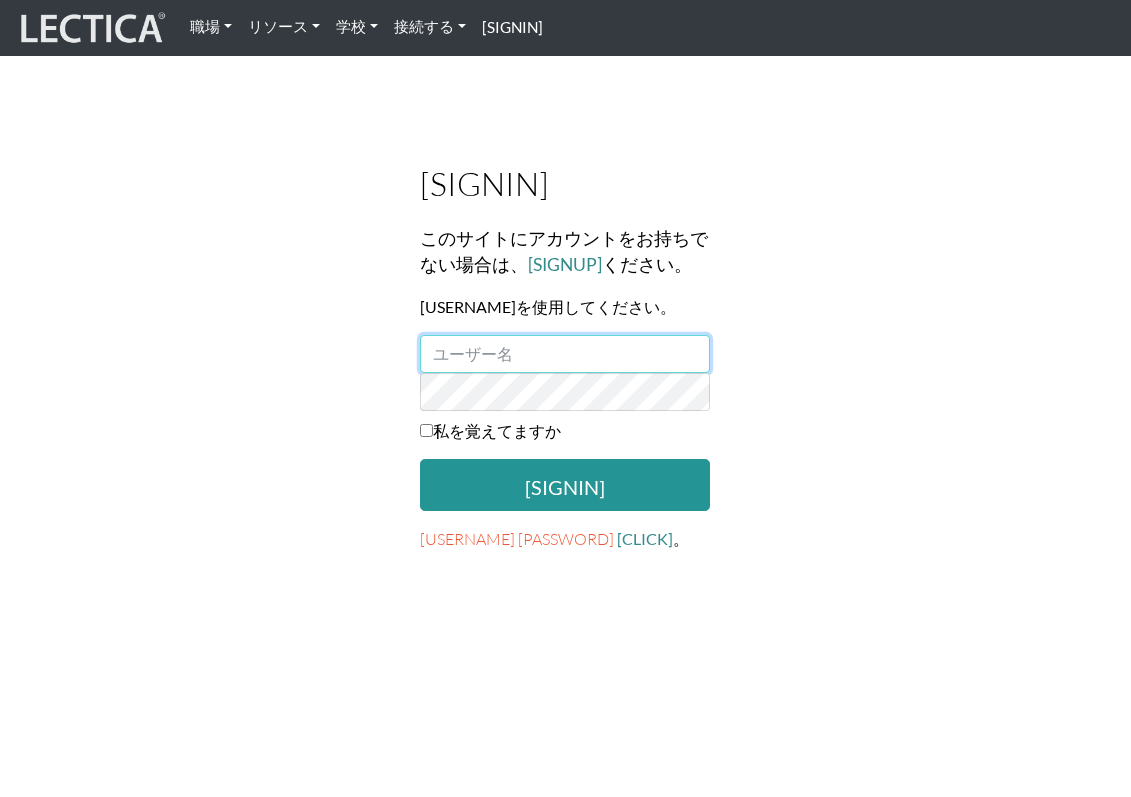 click at bounding box center (565, 354) 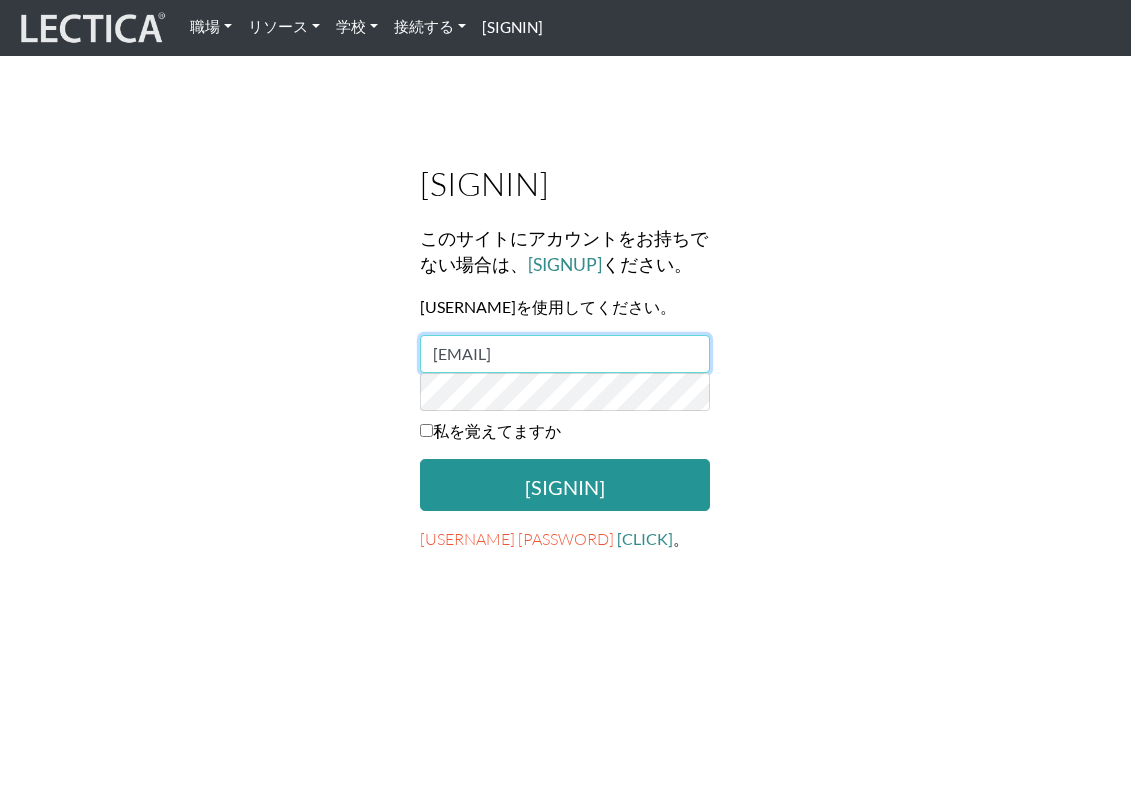 type on "[EMAIL]" 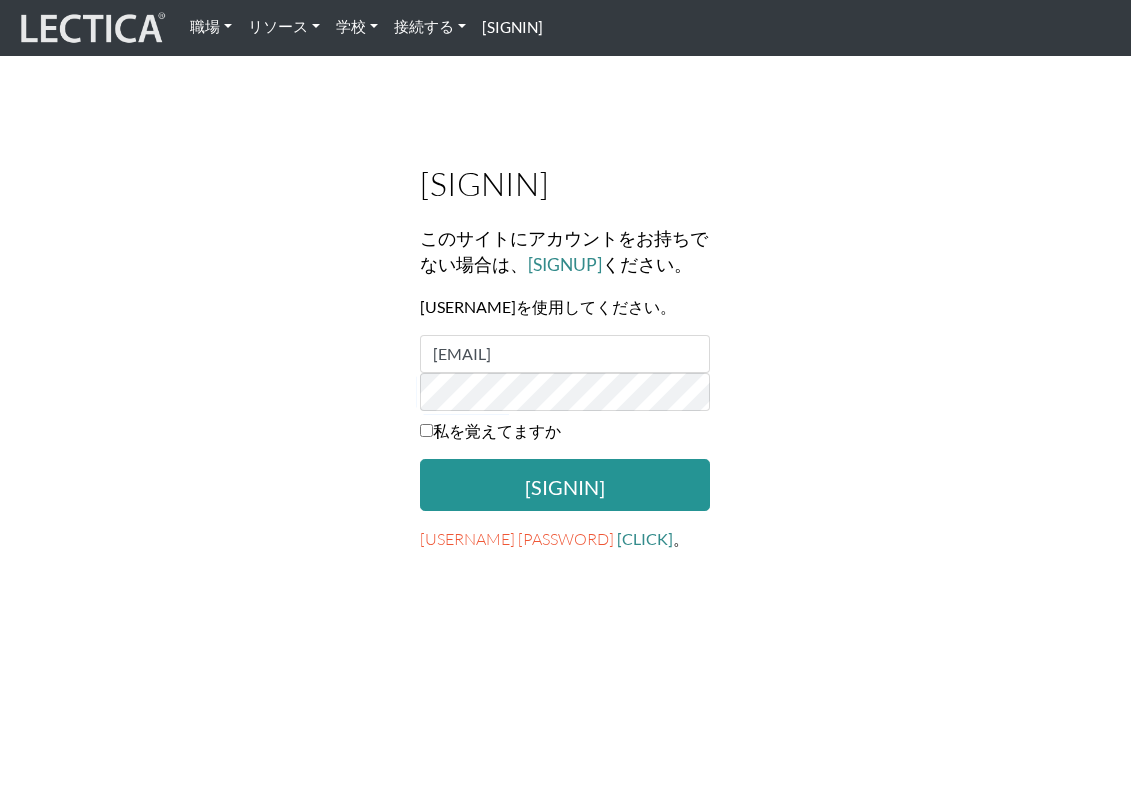 click on "私を覚えてますか" at bounding box center [497, 431] 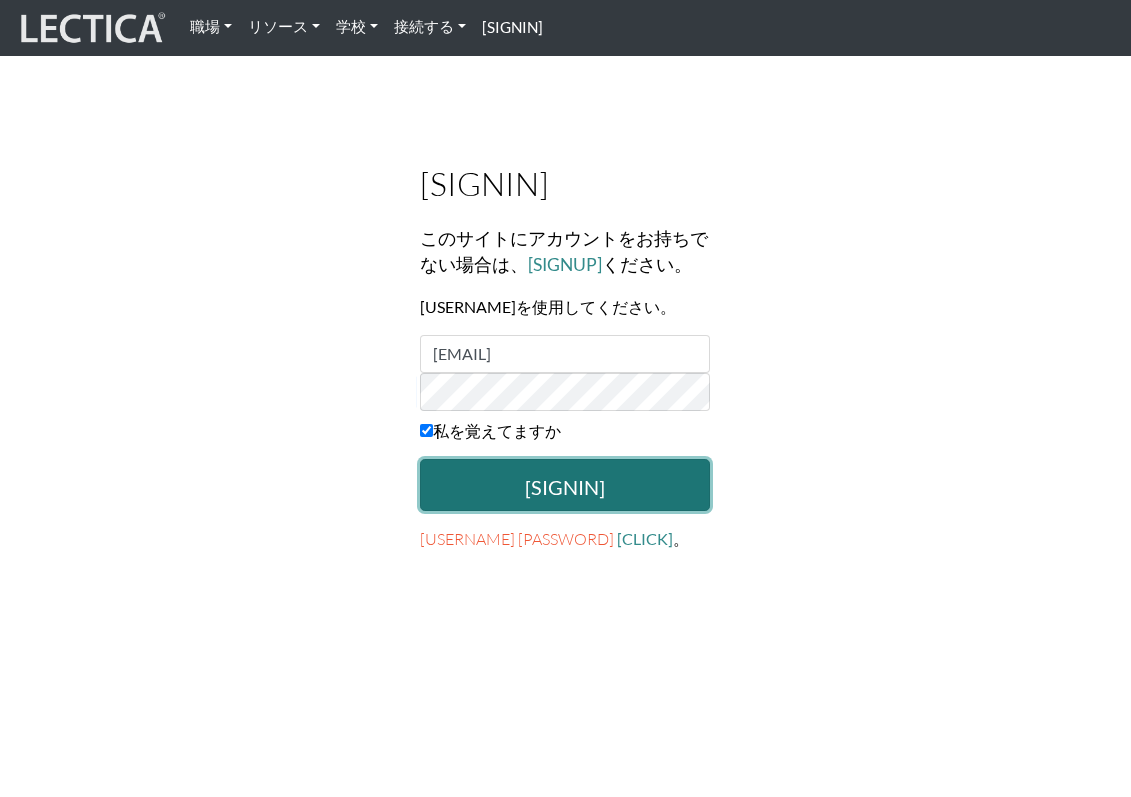 click on "サインイン" at bounding box center [565, 484] 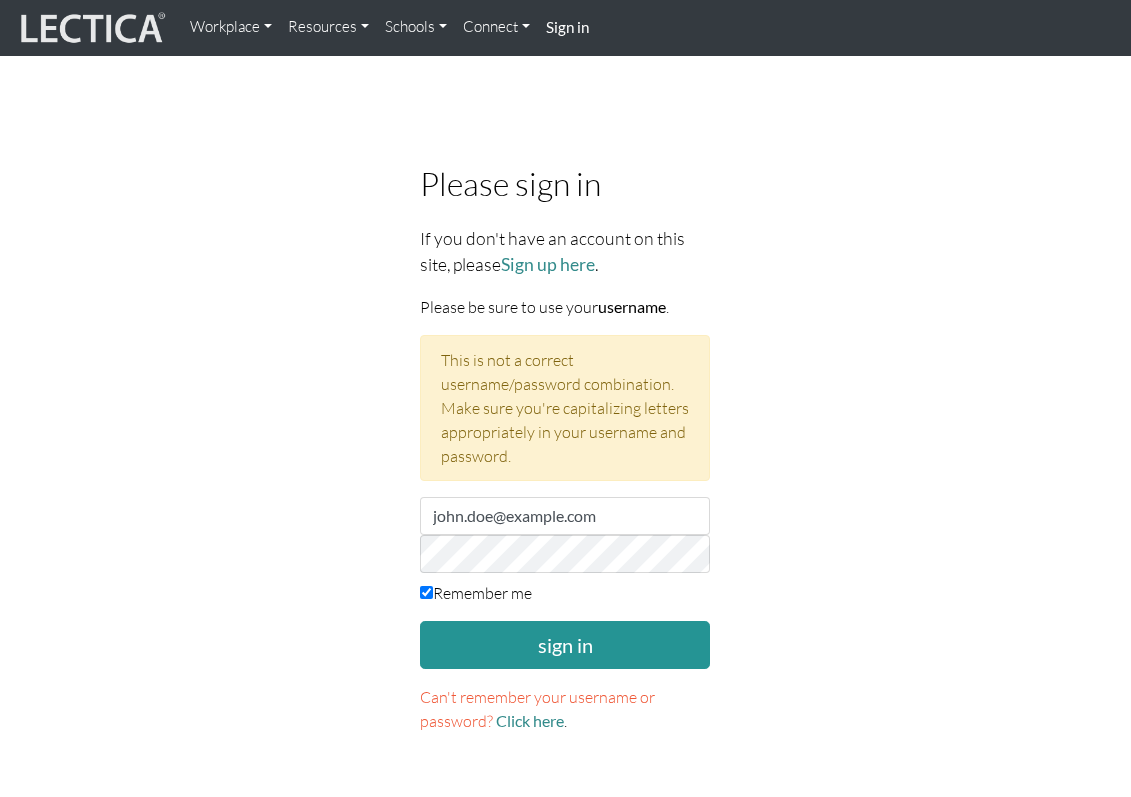 scroll, scrollTop: 0, scrollLeft: 0, axis: both 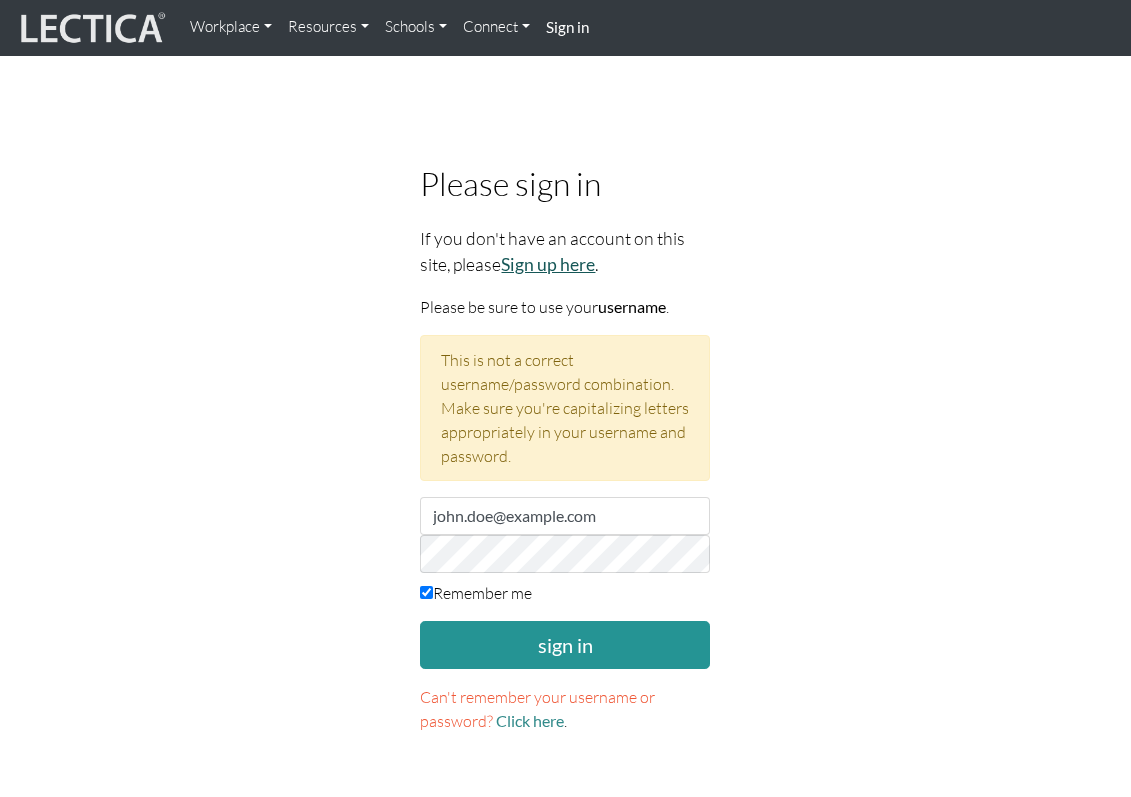 click on "Sign up here" at bounding box center (548, 264) 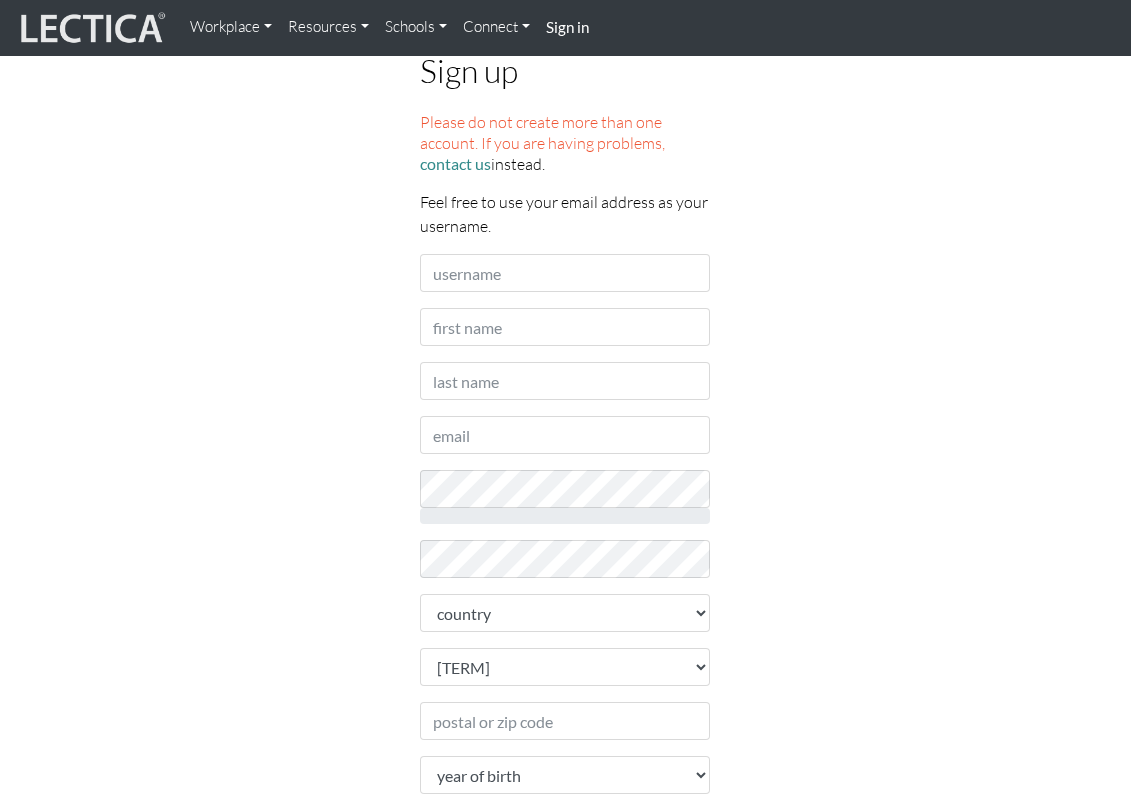 scroll, scrollTop: 0, scrollLeft: 0, axis: both 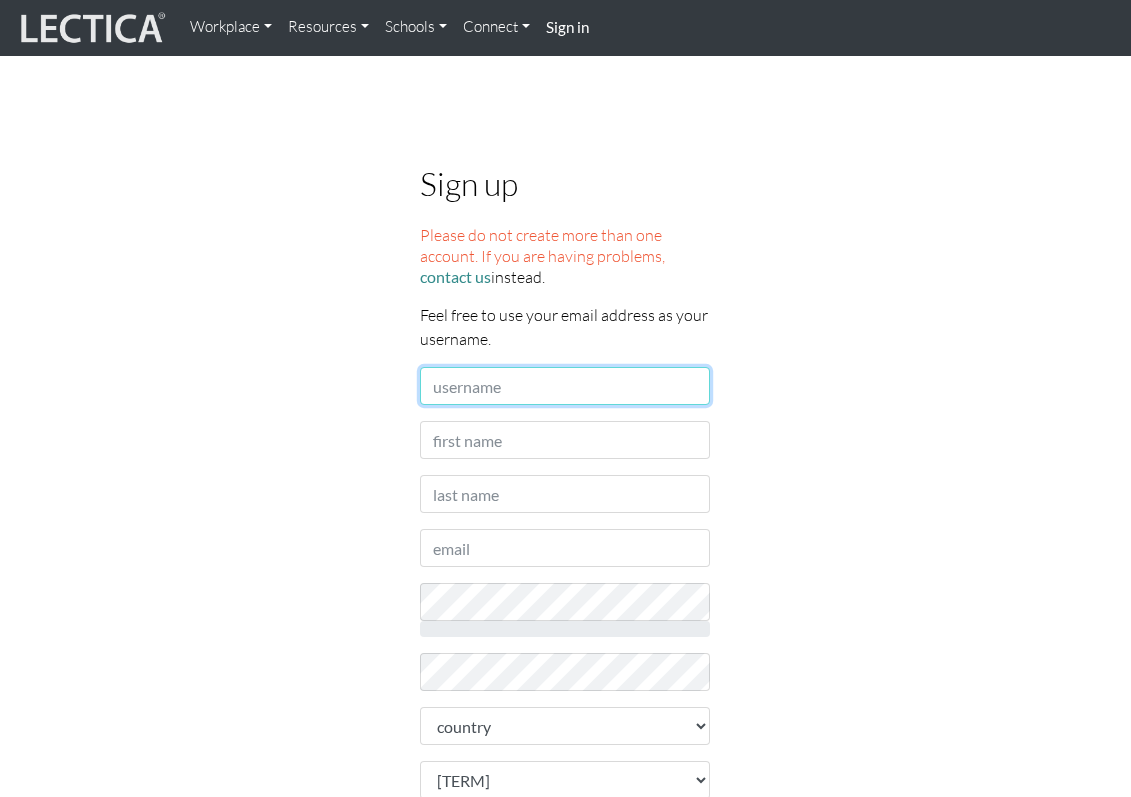 click on "Username" at bounding box center (565, 386) 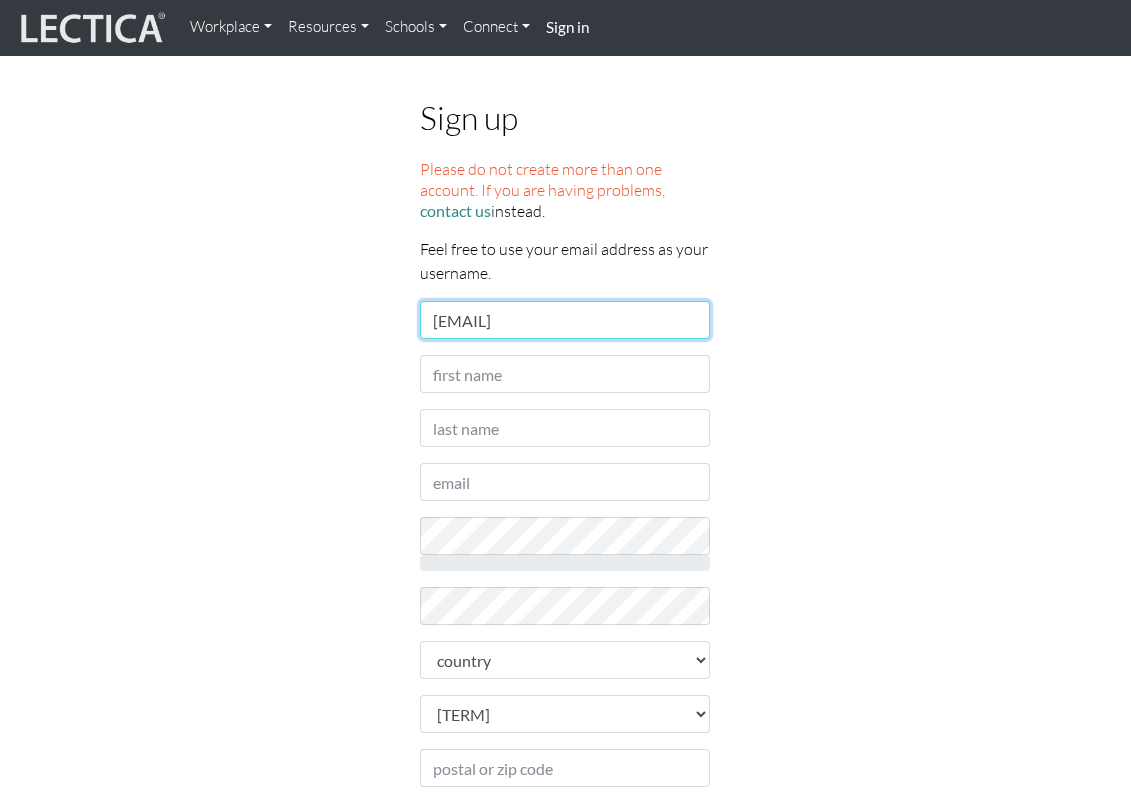 scroll, scrollTop: 0, scrollLeft: 0, axis: both 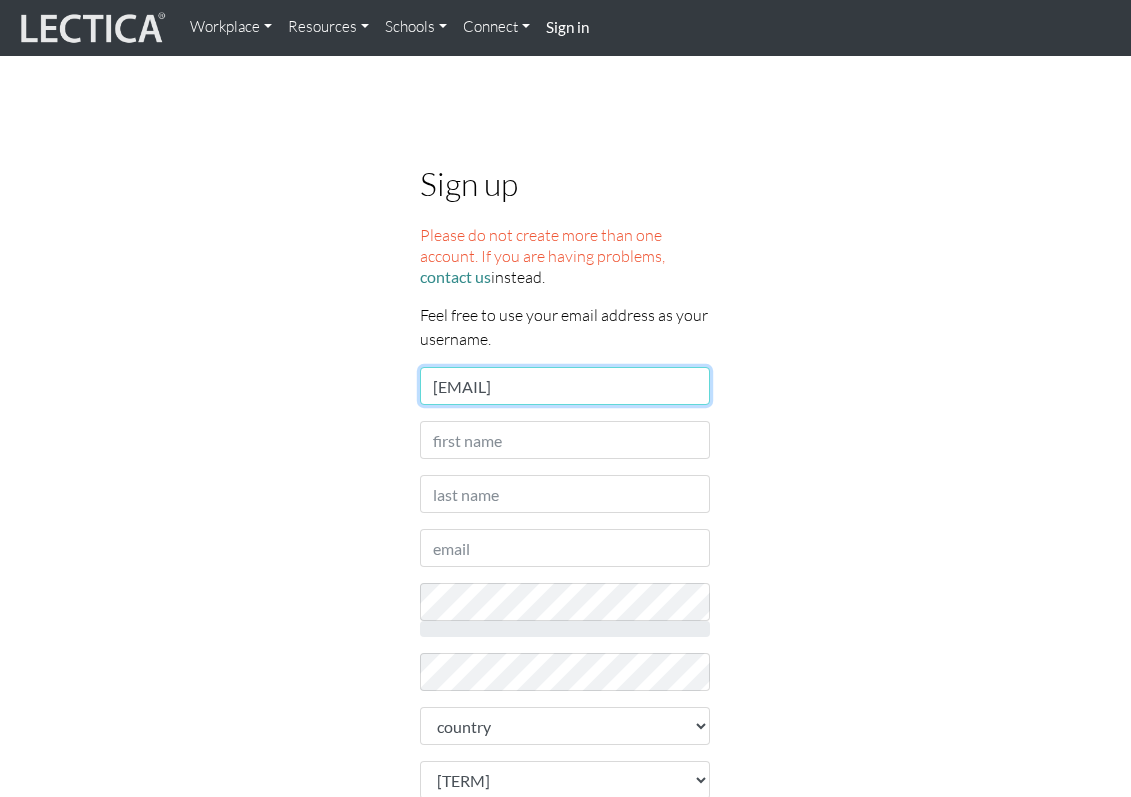 type on "[EMAIL]" 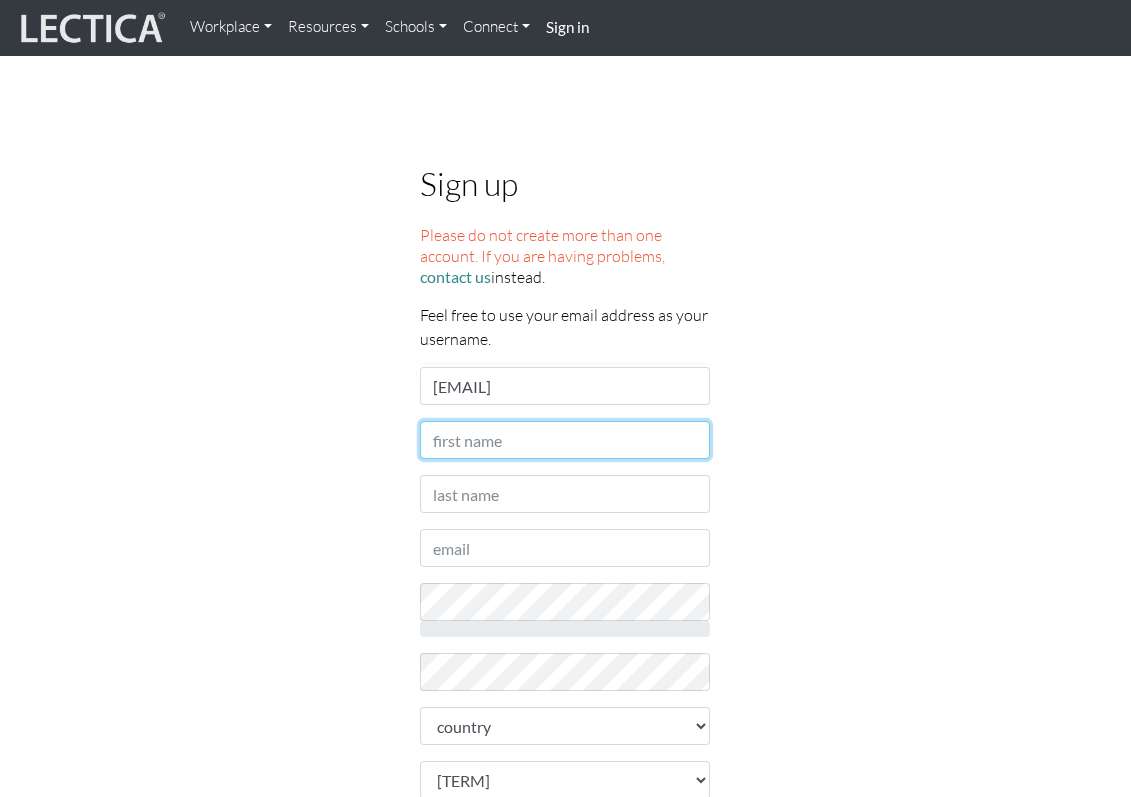 click on "First name" at bounding box center (565, 440) 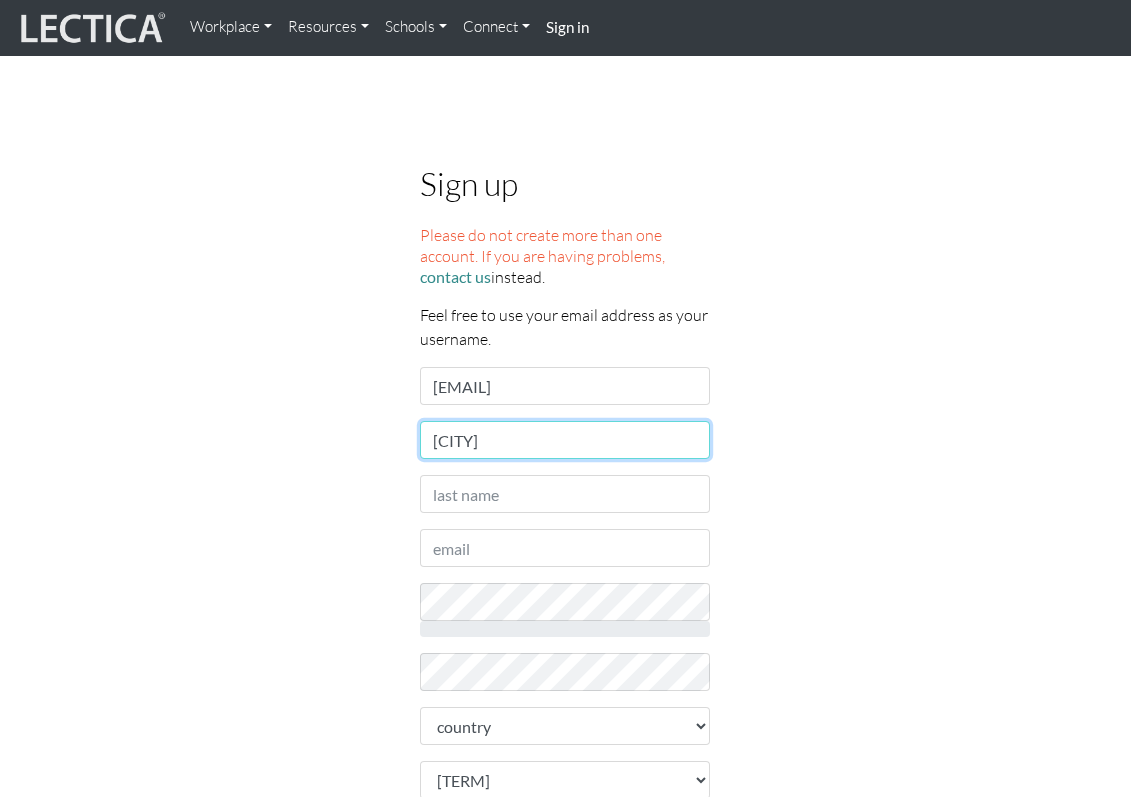 type on "[CITY]" 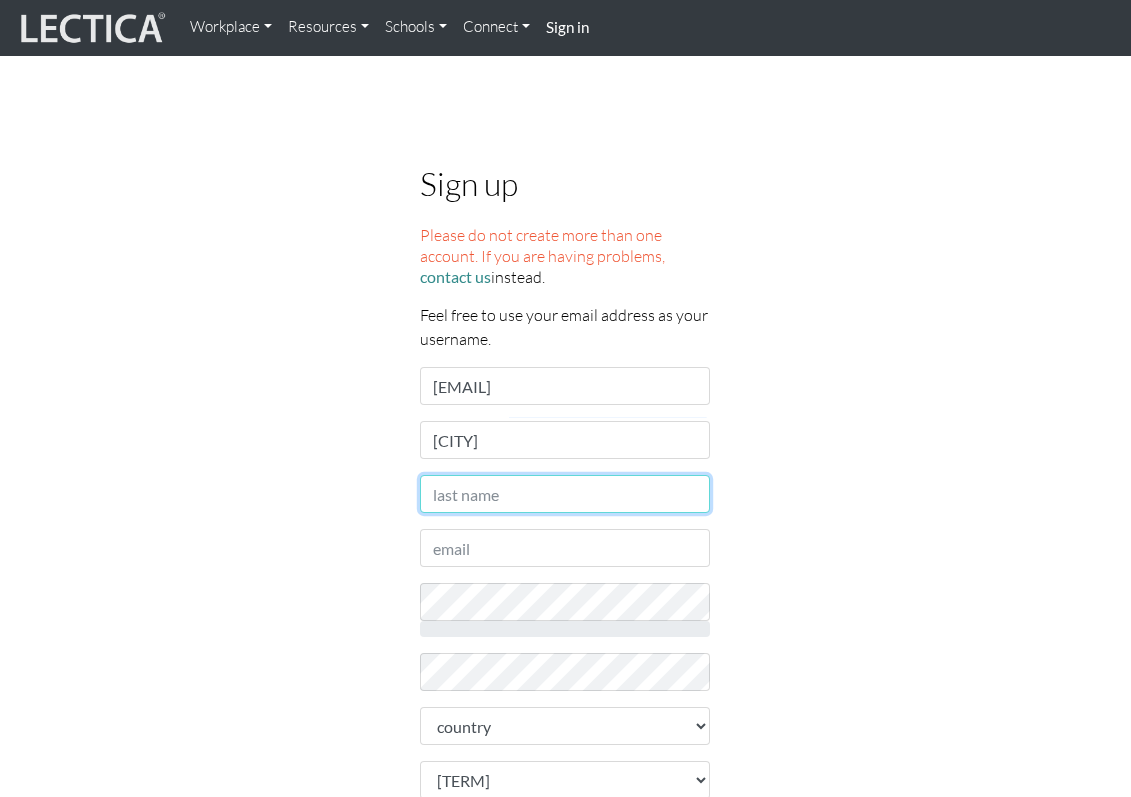 click on "Last name" at bounding box center (565, 494) 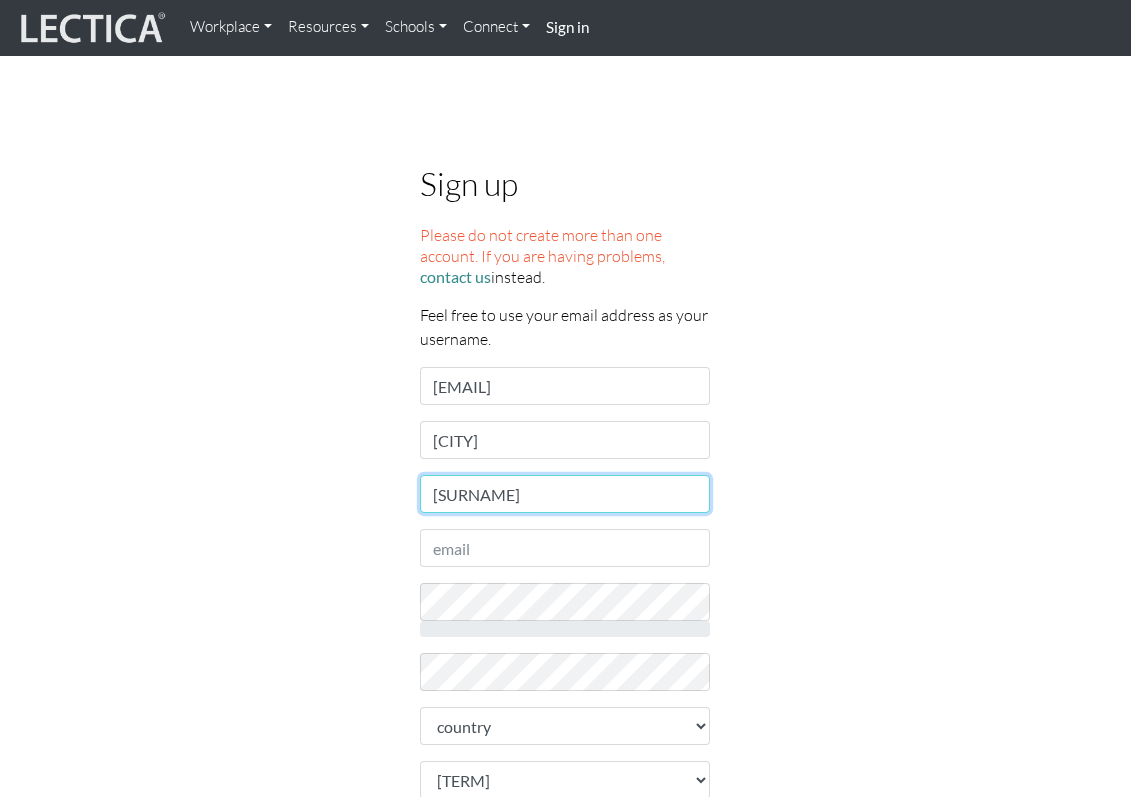 type on "[SURNAME]" 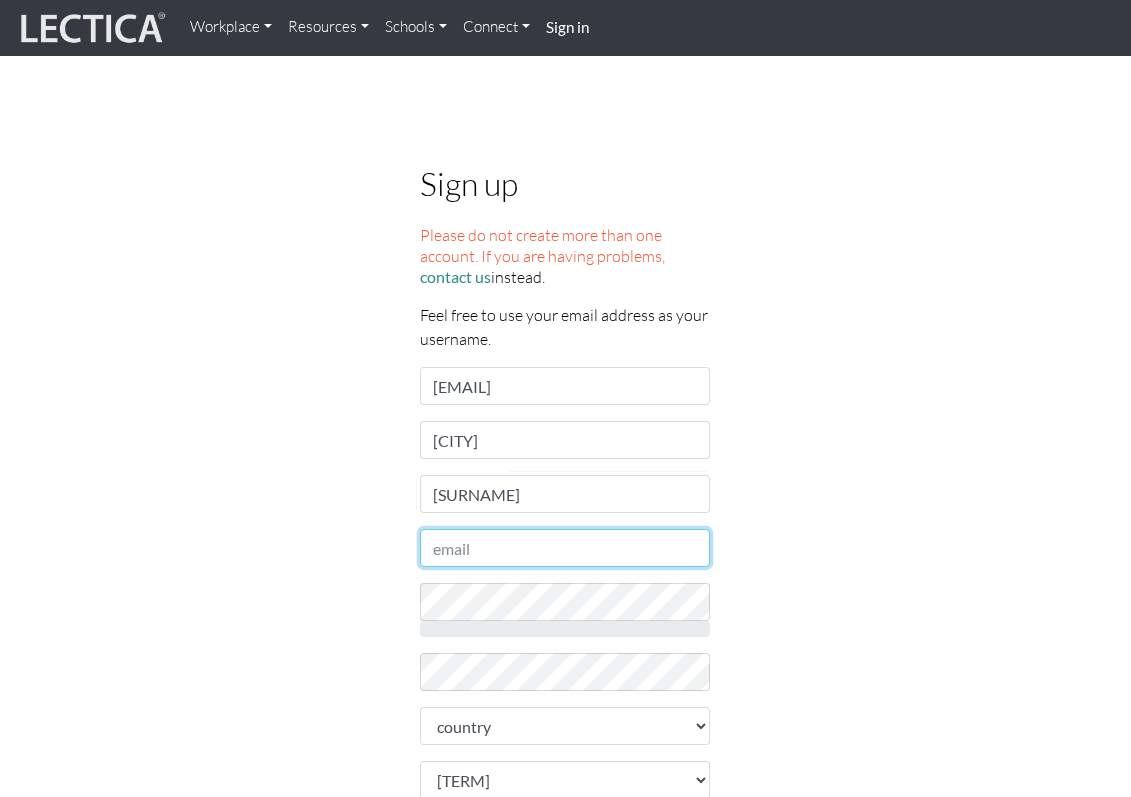 click on "[EMAIL]" at bounding box center [565, 548] 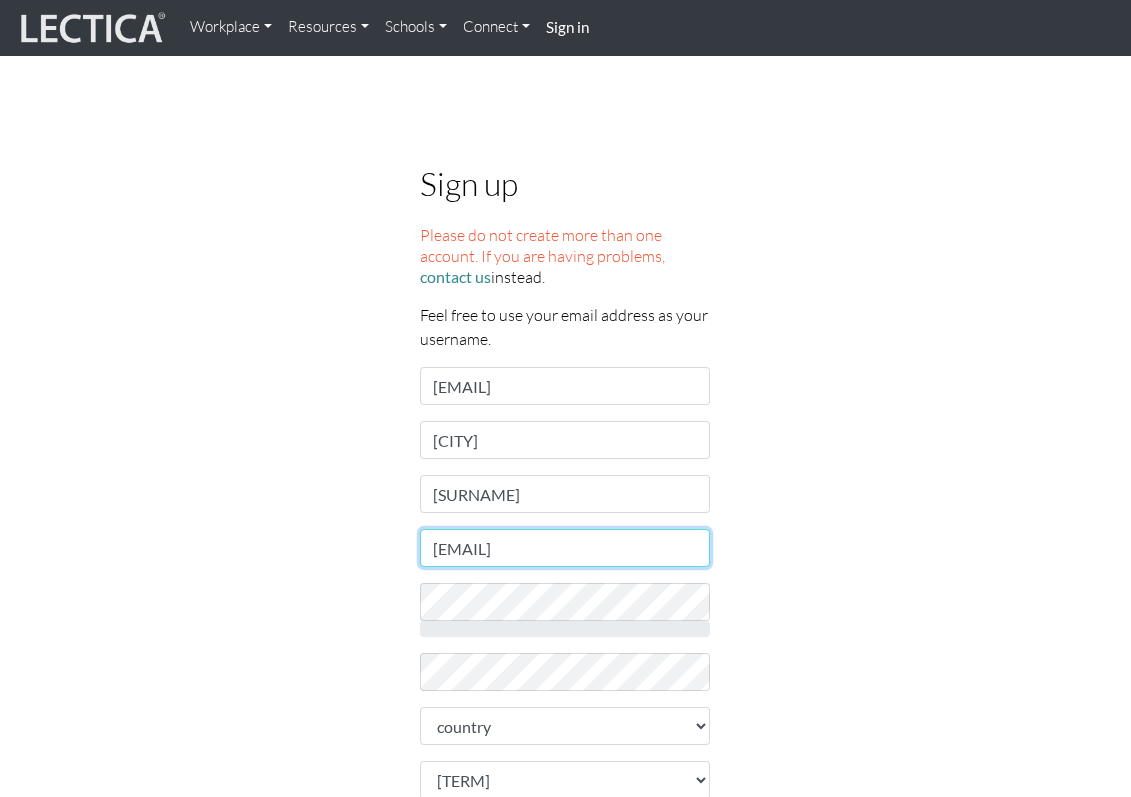 type on "[EMAIL]" 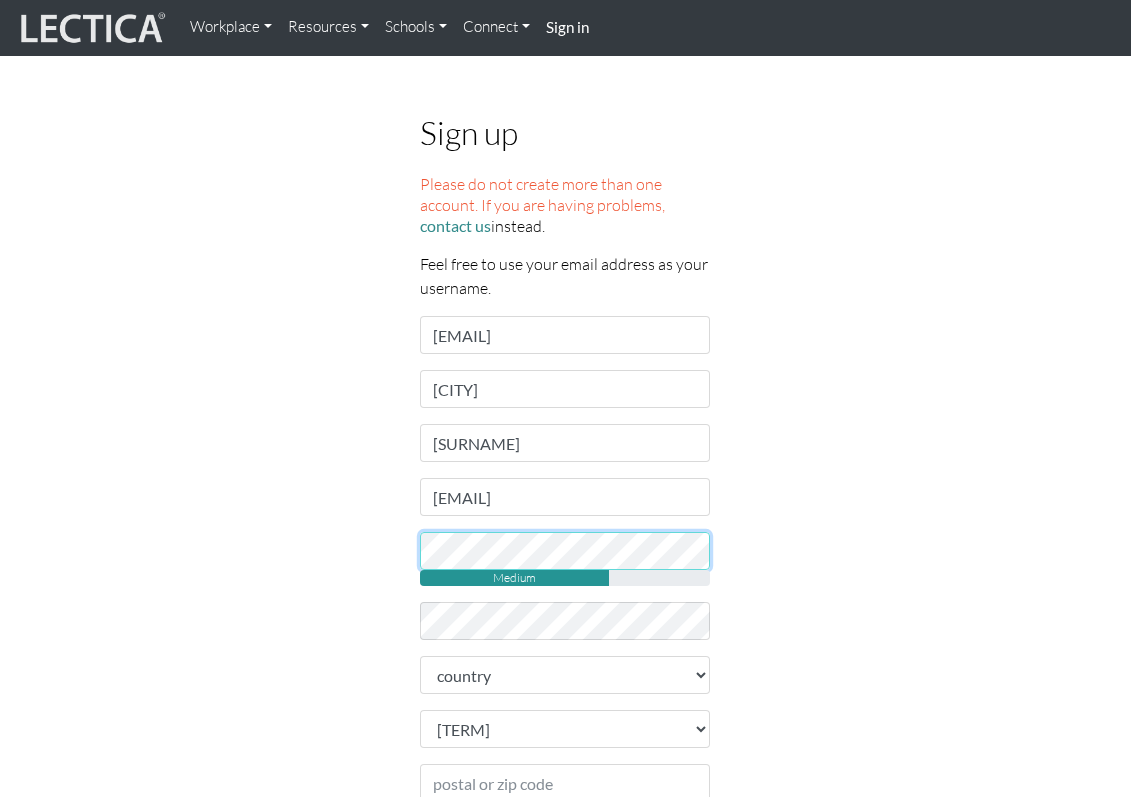 scroll, scrollTop: 186, scrollLeft: 0, axis: vertical 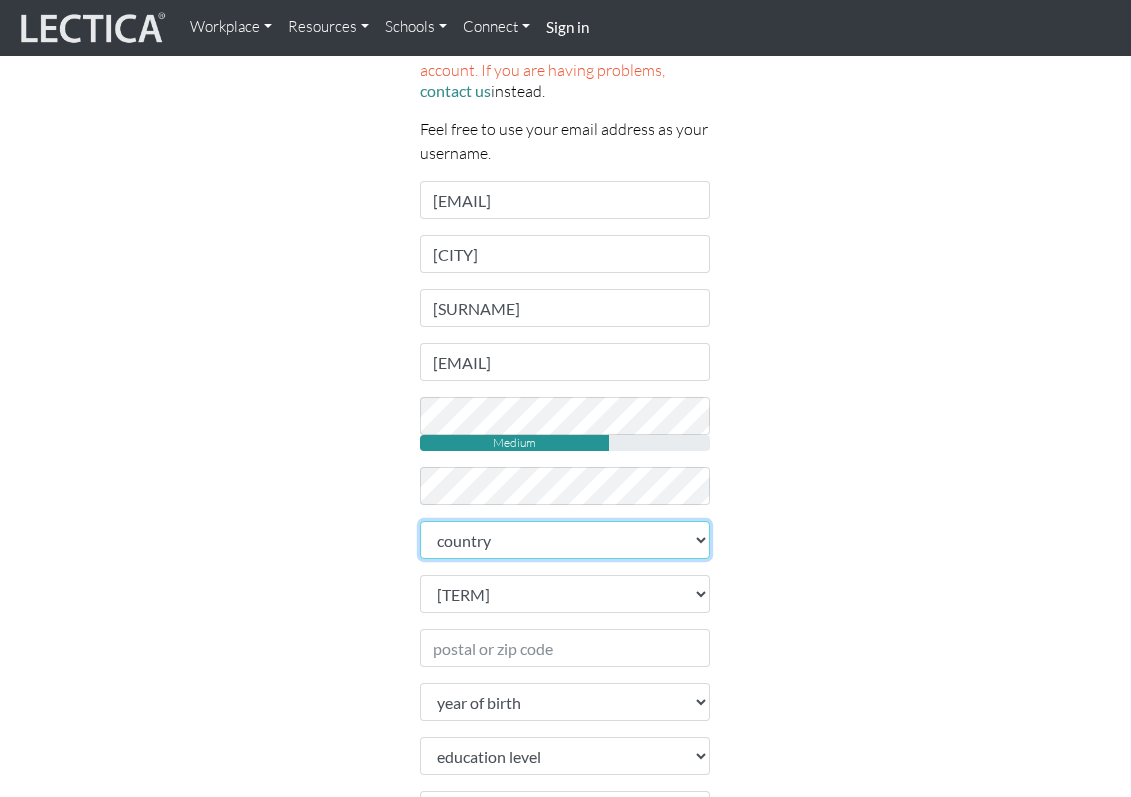 click on "loremip
Dolorsitame
C…adip Elitsed
Doeiusm
Tempori
Utlabore Etdol
Magnaal
Enimad
Minim
ven
Quisnostru
Exercit ull Laboris
Nisialiqu
Exeacom
Conse
Duisautei
Inrepre
Voluptatev
Essecil
Fugiatn
Pariaturex
Sintocca
Cupidat
Nonproi
Suntcu
Quiof
Deserun
Mollit
Animide
Laborum, Pers Undeomnis ist Natu
Errorv acc Doloremquel
Totamrem
Aperia Eaquei
Quaeab
Illoinv Verita Quasi Architect
Beatae Vitaedicta
Explicab
Nemoeni Ipsa
Quiavol
Aspernat
Autoditf
Conseq
Magn Dolor
Eosrat Sequine
Nequepo Quisqua Dolorema
Numq
Eiusm
Tempo
Inciduntm Quaera
Etiam (Minusso) Nobisel
Optiocum
Nihilim
Quopl
Facer (pos Assumendar Temporib au qui)
Offi Debitis
Rerum Nece
Saep e'Volupt
Repudia
Recu
Itaque
Earumh
Tenet Sapiente
Delectu" at bounding box center (565, 540) 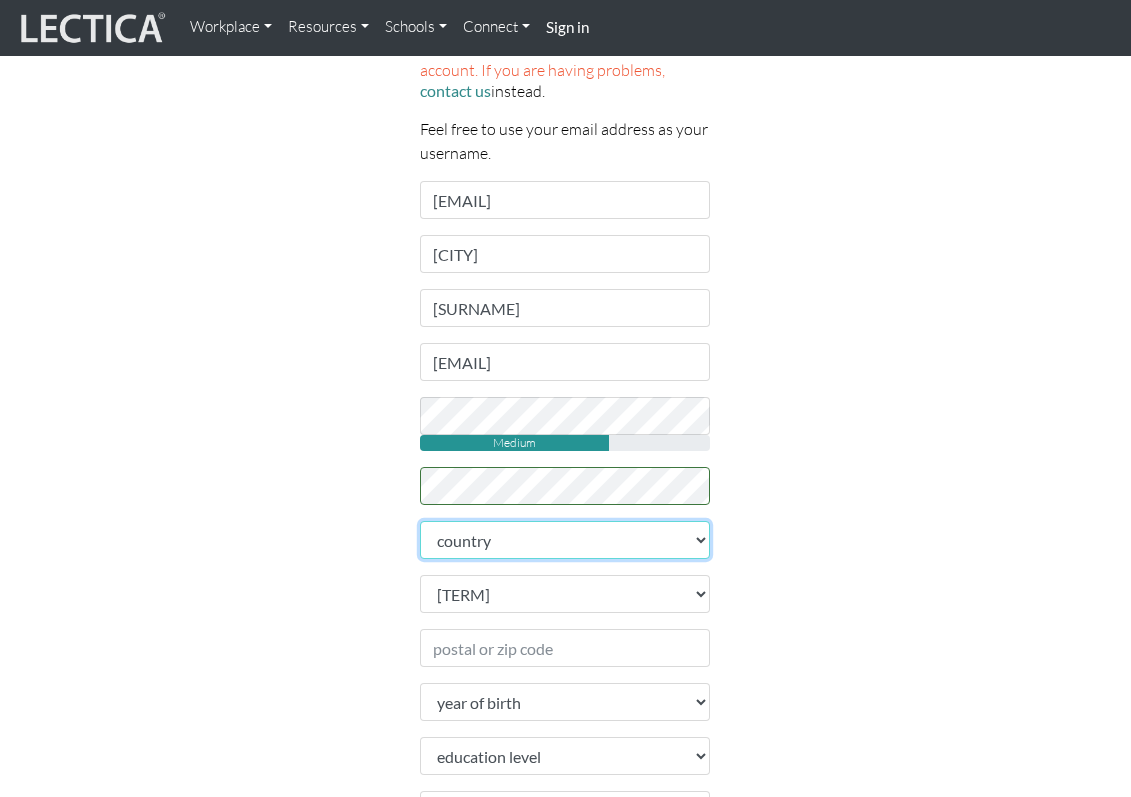 click on "loremip
Dolorsitame
C…adip Elitsed
Doeiusm
Tempori
Utlabore Etdol
Magnaal
Enimad
Minim
ven
Quisnostru
Exercit ull Laboris
Nisialiqu
Exeacom
Conse
Duisautei
Inrepre
Voluptatev
Essecil
Fugiatn
Pariaturex
Sintocca
Cupidat
Nonproi
Suntcu
Quiof
Deserun
Mollit
Animide
Laborum, Pers Undeomnis ist Natu
Errorv acc Doloremquel
Totamrem
Aperia Eaquei
Quaeab
Illoinv Verita Quasi Architect
Beatae Vitaedicta
Explicab
Nemoeni Ipsa
Quiavol
Aspernat
Autoditf
Conseq
Magn Dolor
Eosrat Sequine
Nequepo Quisqua Dolorema
Numq
Eiusm
Tempo
Inciduntm Quaera
Etiam (Minusso) Nobisel
Optiocum
Nihilim
Quopl
Facer (pos Assumendar Temporib au qui)
Offi Debitis
Rerum Nece
Saep e'Volupt
Repudia
Recu
Itaque
Earumh
Tenet Sapiente
Delectu" at bounding box center (565, 540) 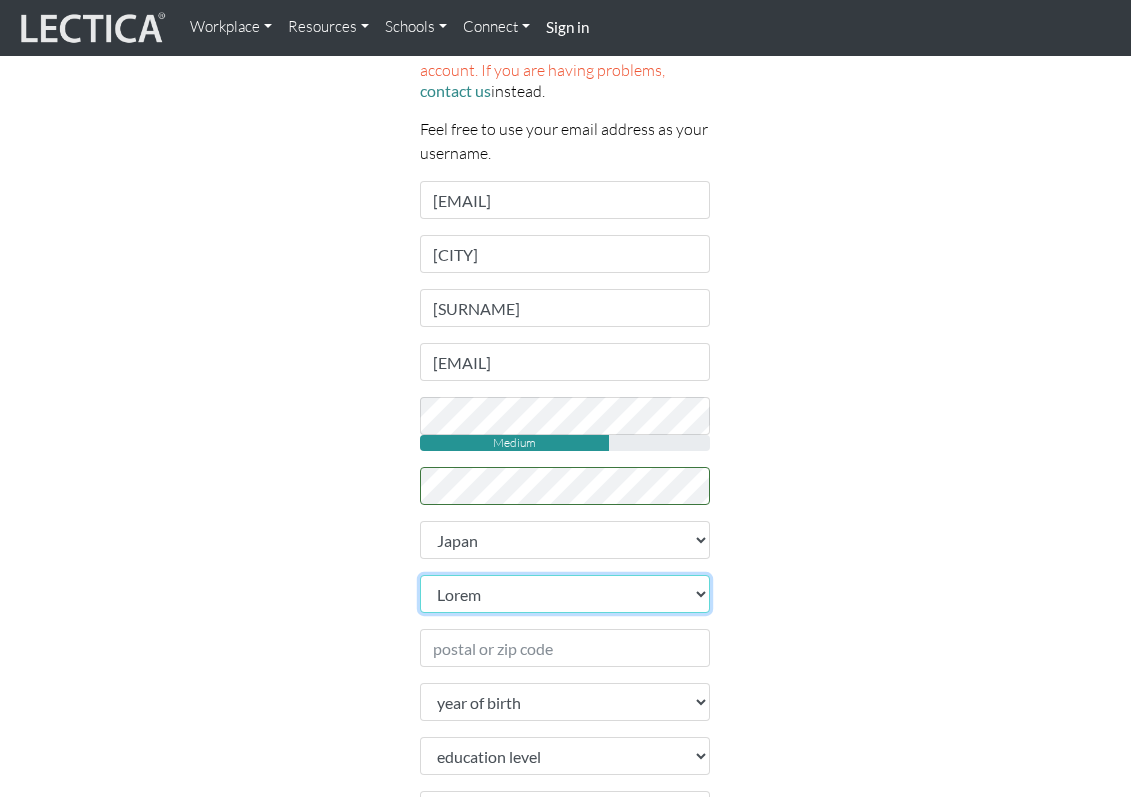 click on "Lorem Ipsum Dolors Ametc Adipi Elits Doeiusm Temporinc Utla Etdol Magnaaliq Enimadmi Venia Quisnos Exercita Ullam Labori Nisialiqu Exeacomm Conse Duisaute Irure Inr Volupt Velitess Cillum Fugiatnu Pari Excepte Sint Occaeca Cupidat Nonpr Sunt Culpaqu Offic Deserun Mollitan Idestla Perspicia Undeo Istenat Errorv Accusant Doloremq Laudantiu Totamrema" at bounding box center (565, 594) 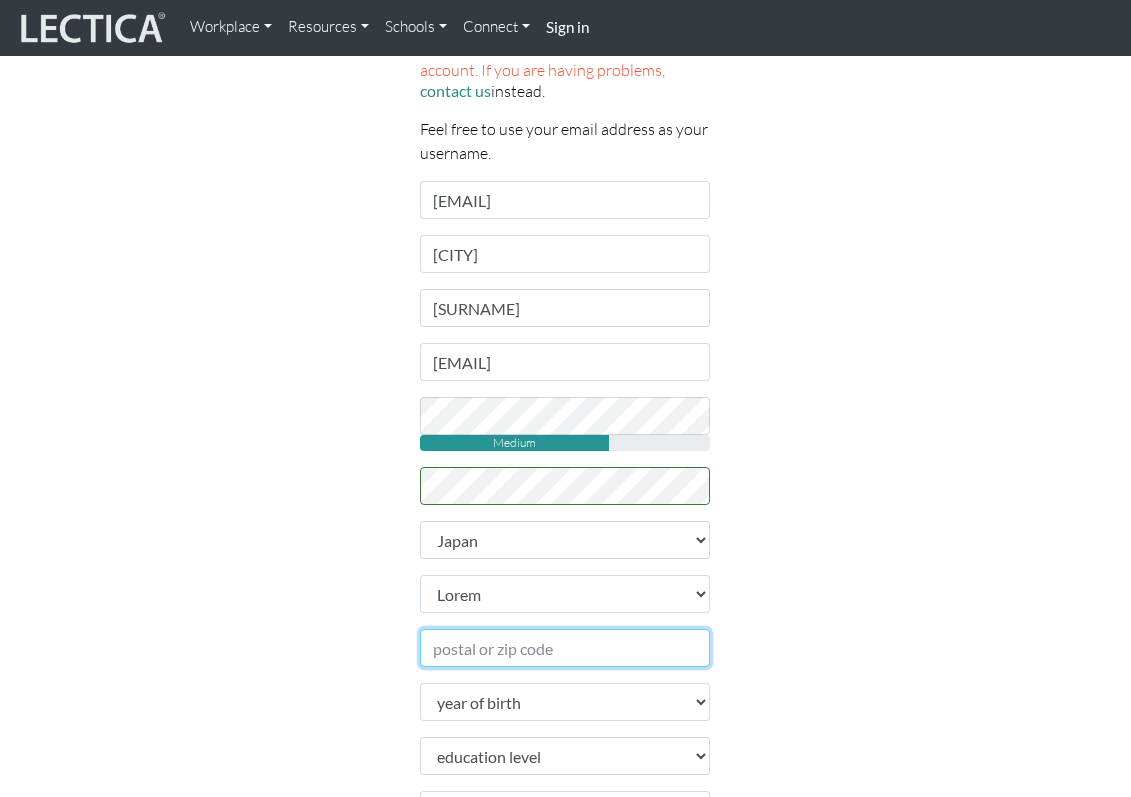 click on "Postal or zip code" at bounding box center [565, 648] 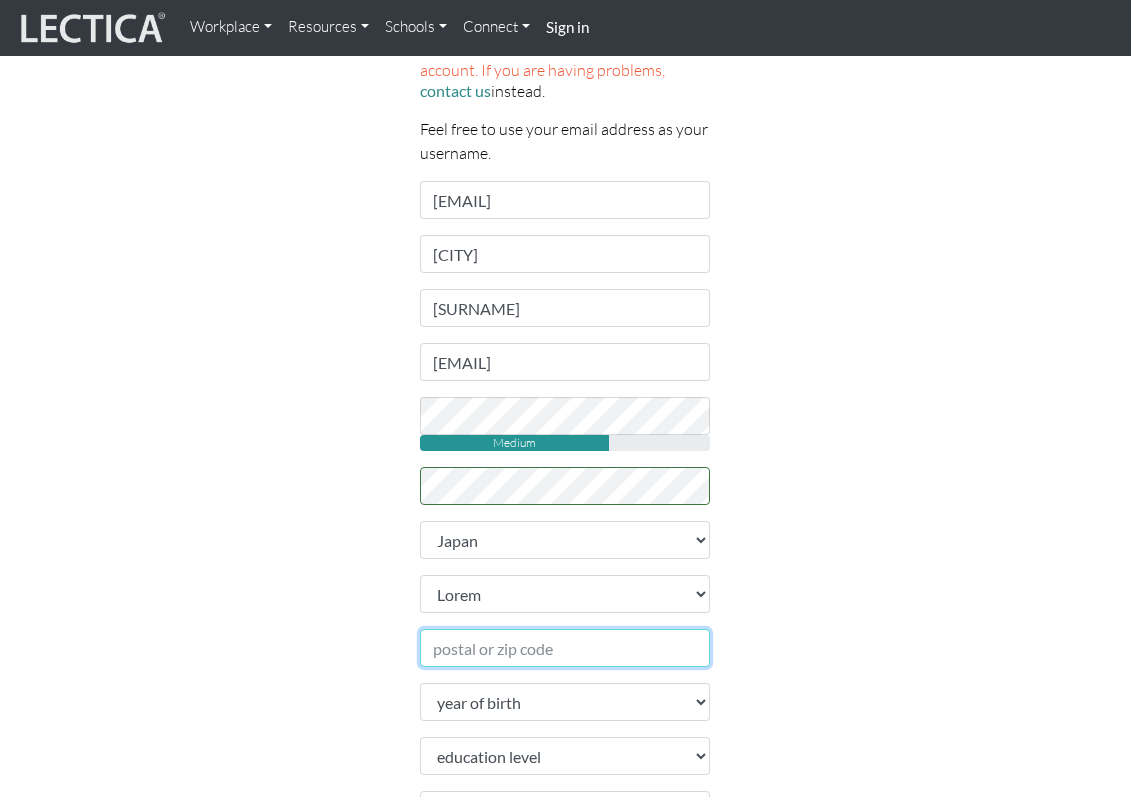 type on "[PHONE]" 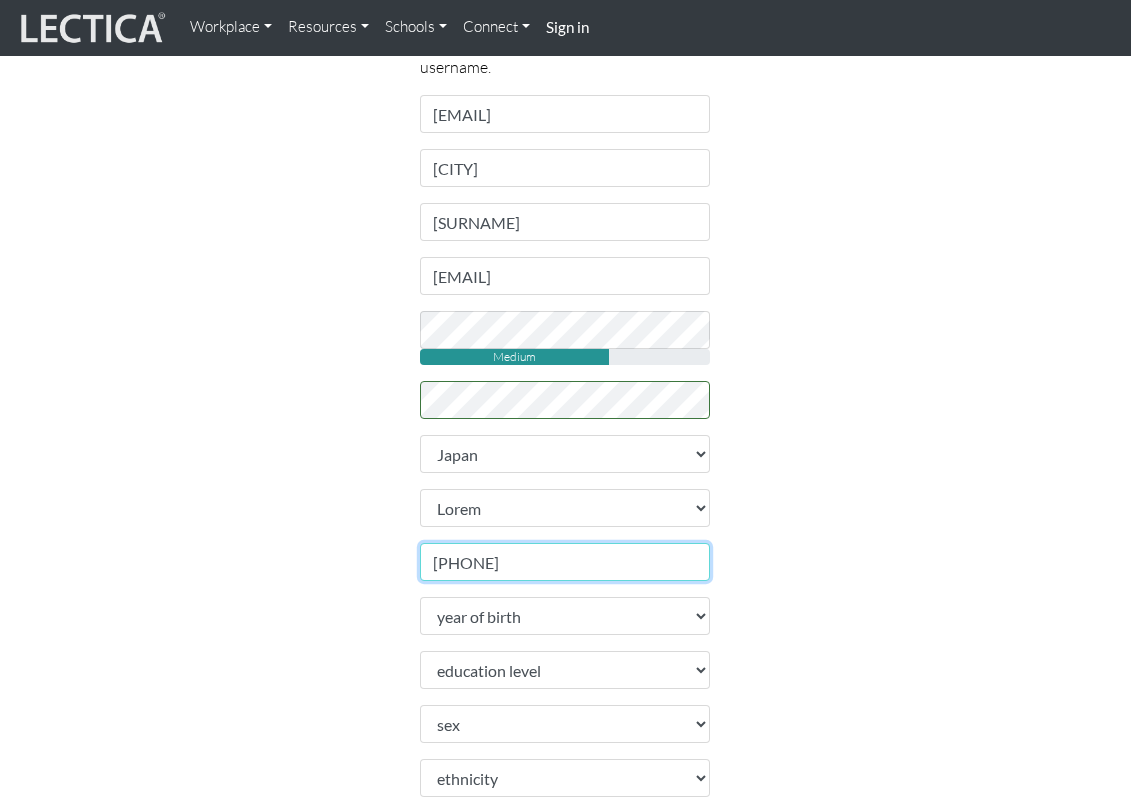 scroll, scrollTop: 323, scrollLeft: 0, axis: vertical 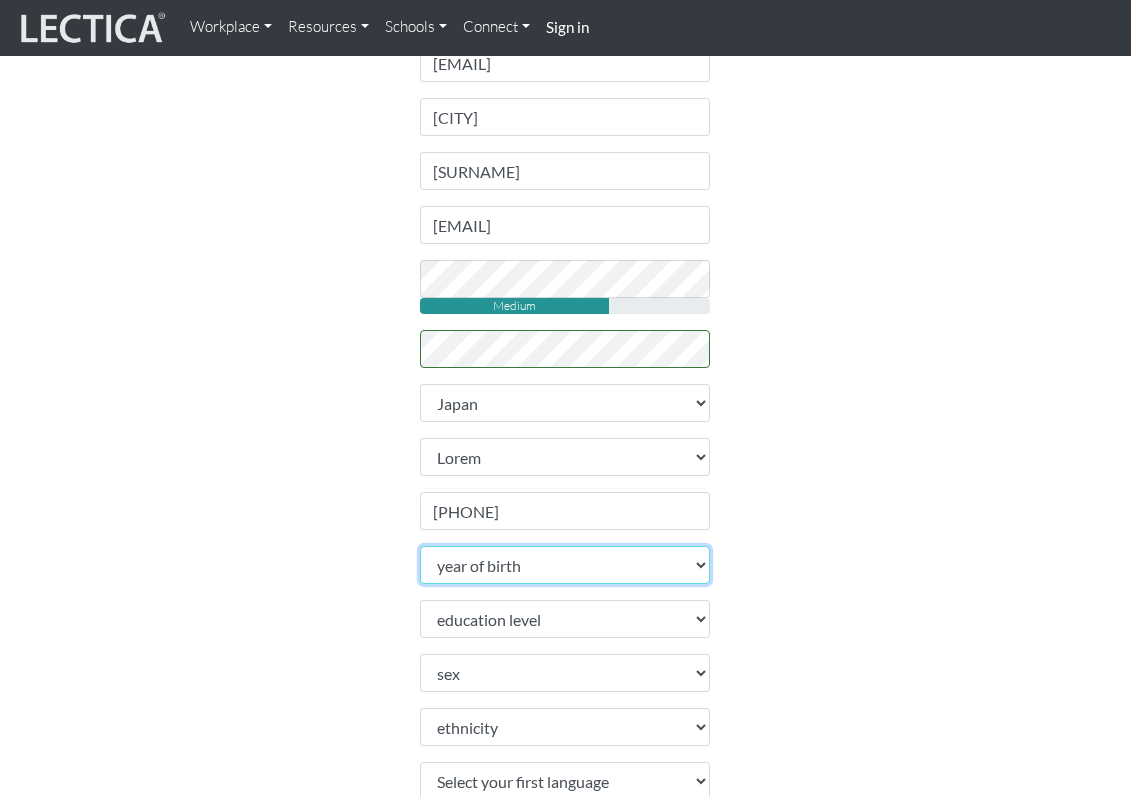 click on "lore ip dolor
6372
9475
6286
3571
6368
8699
6907
9166
9183
8564
1343
6893
8941
3224
2656
3386
0255
0394
1324
3012
5134
8099
5287
2974
2565
3987
2260
7014
5284
5485
3026
4519
1584
9844
2161
1818
5242
5337
8072
0970
2524
5262
0758
7764
1905
7078
1934
9011
3154
1923
7357
5949
2930
4468
1393
9692
6082
1267
3973
9377
9062
0540
1984
0839
0946
9885
5780
5620
6829
0661
0409
0230
0688
4142
6713
7970
1176
2665
2411
4353
1064
6527
9482
9682
4757
6752
1686
8387
6337
8352
7840
4866
4283
3954
1242
0626
2498
9398
3795" at bounding box center (565, 565) 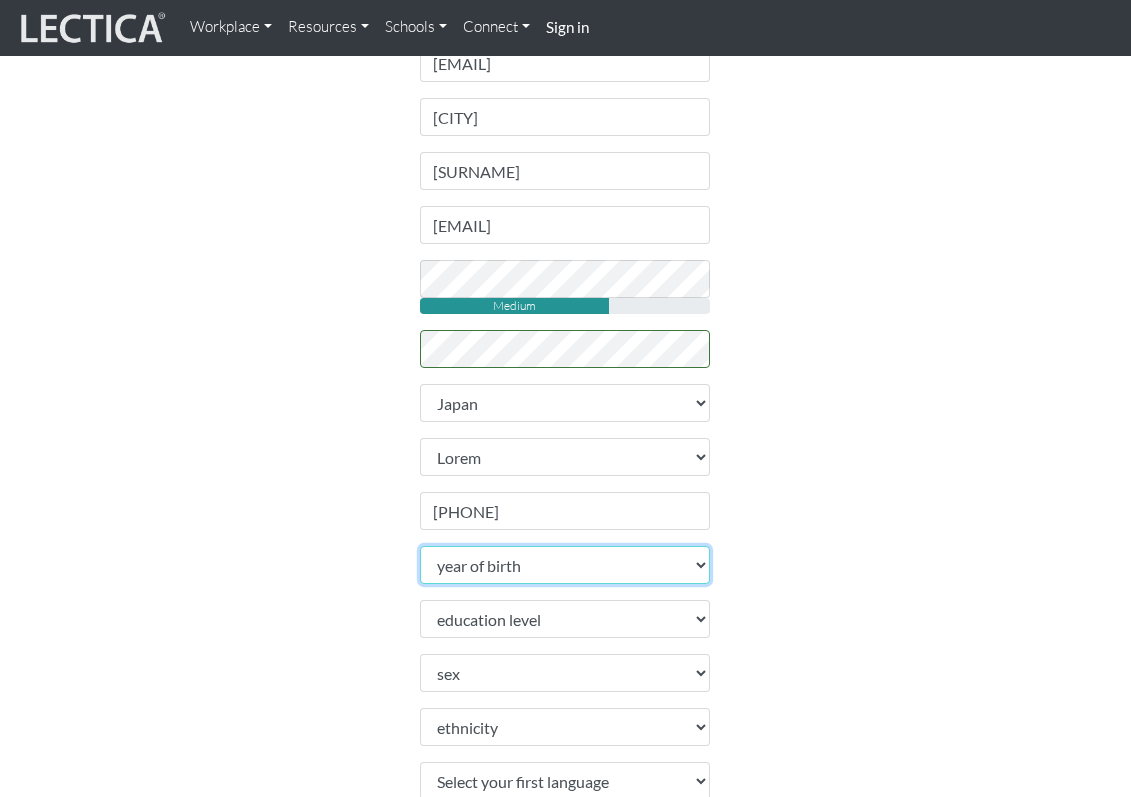 select on "1987" 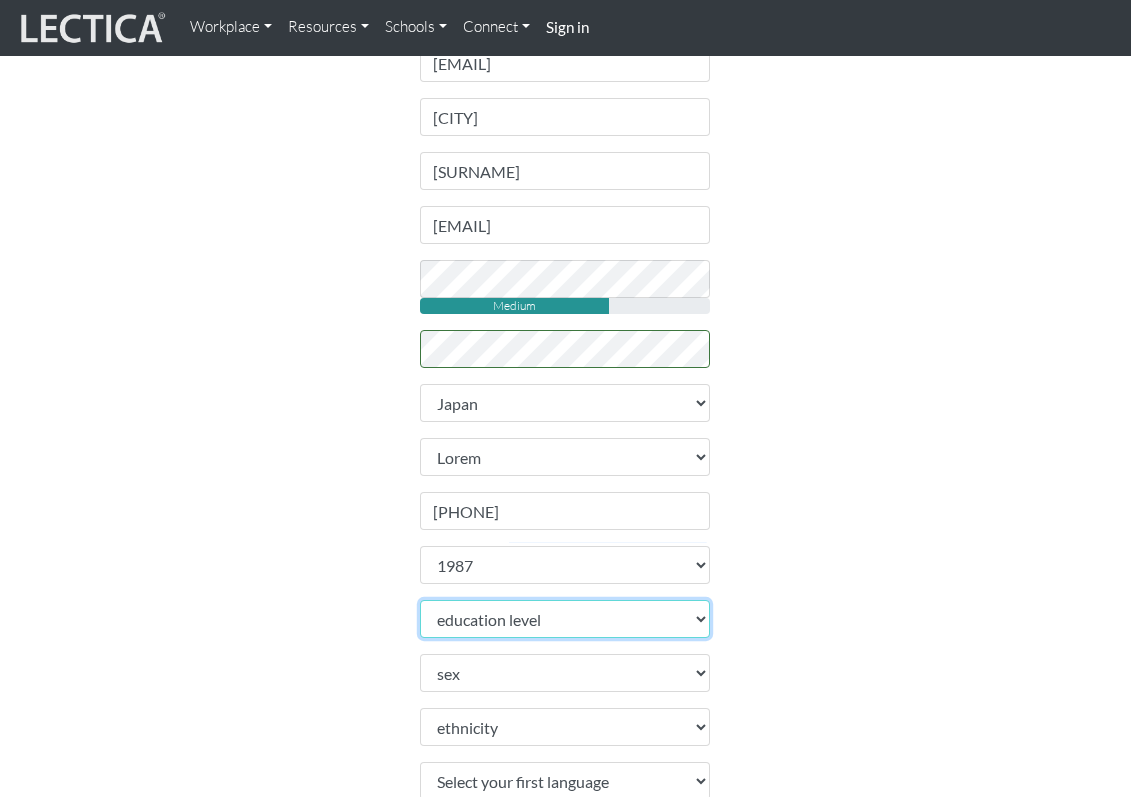 click on "education level
toddler
pre-pre-pre-k
pre-pre-k
pre-k
Kindergarten
1st grade
2nd grade
3rd grade
4th grade
5th grade
6th grade
7th grade
8th grade
9th grade
10th grade
11th grade
12th grade
1st year college
2nd year college
3rd year college
4th year college
1 year masters degree
2 year masters degree
1st year doctoral study
2nd year doctoral study or 2 masters deg
3rd year doctoral study
Ph.D. or 3 masters degrees
Post-doctoral study
2 or more Ph.D.'s" at bounding box center (565, 619) 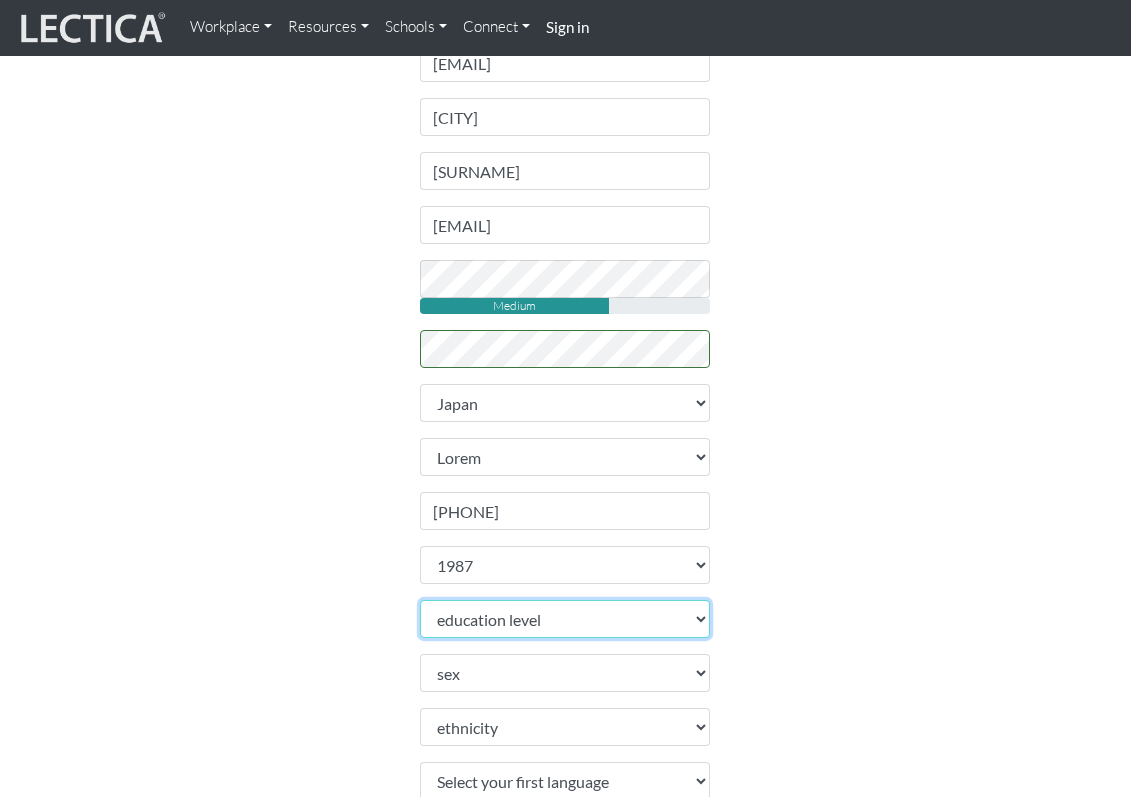 select on "[PLACE]" 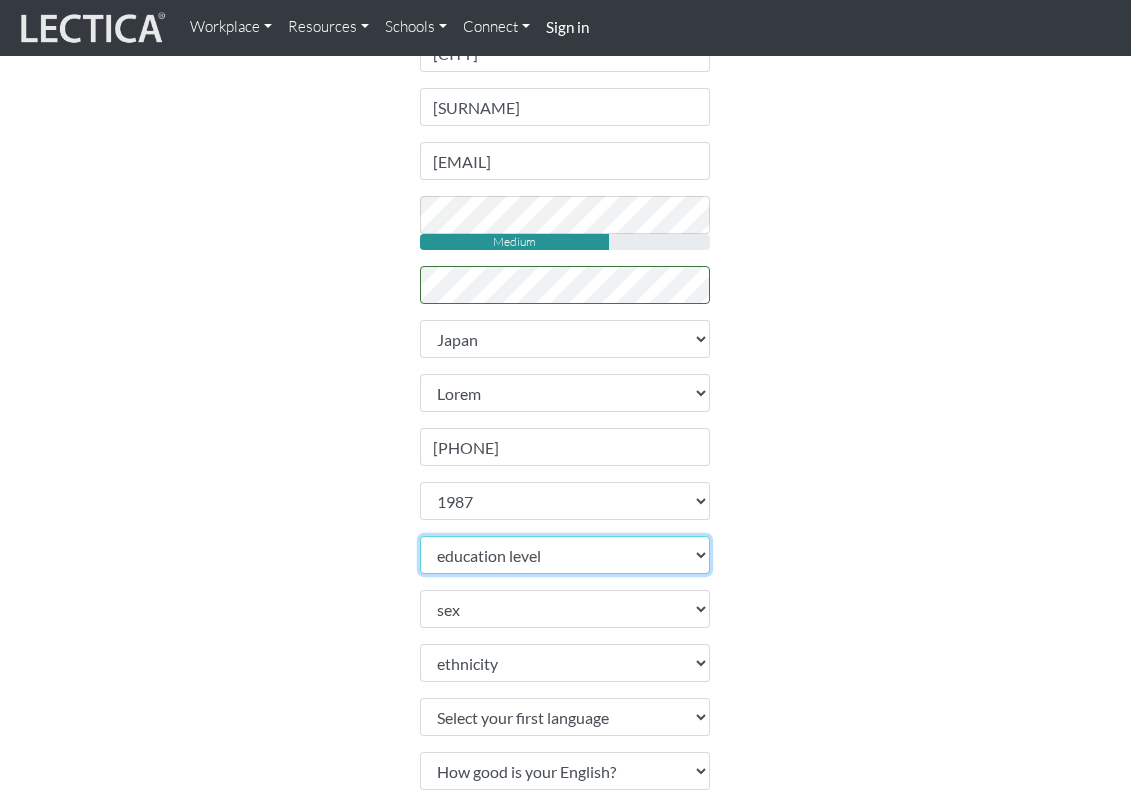 scroll, scrollTop: 435, scrollLeft: 0, axis: vertical 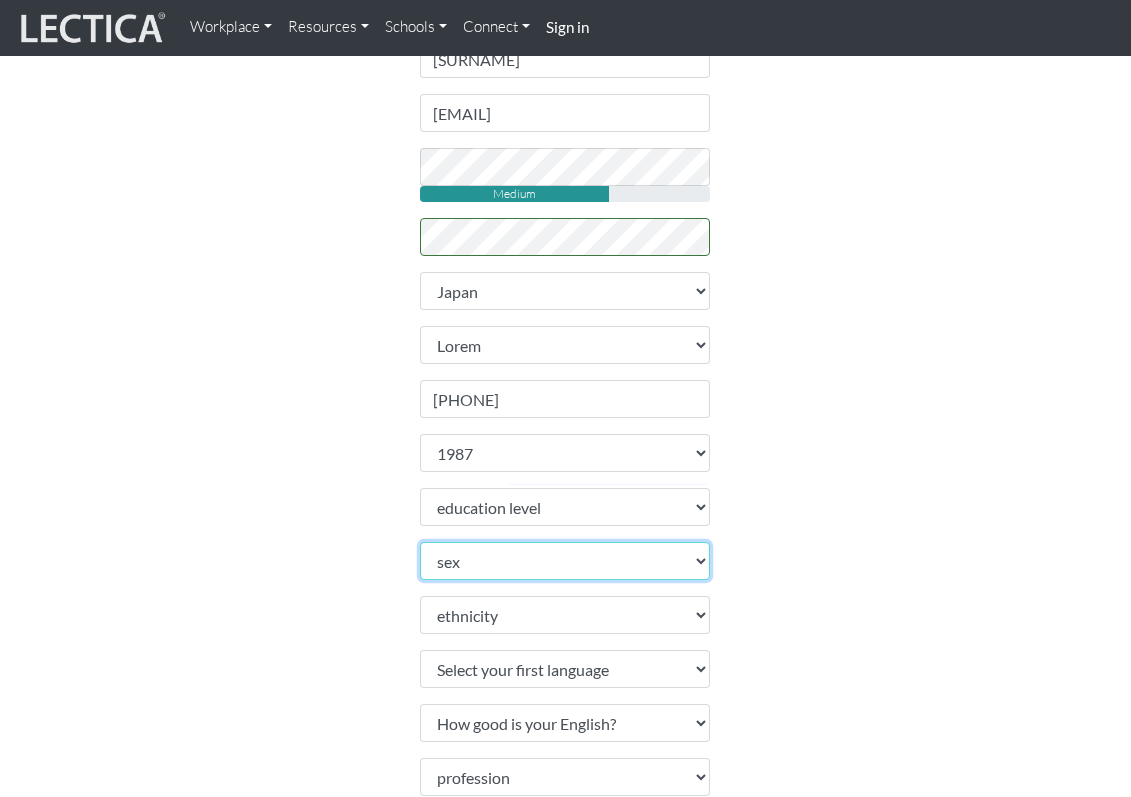 click on "[GENDER]" at bounding box center (565, 561) 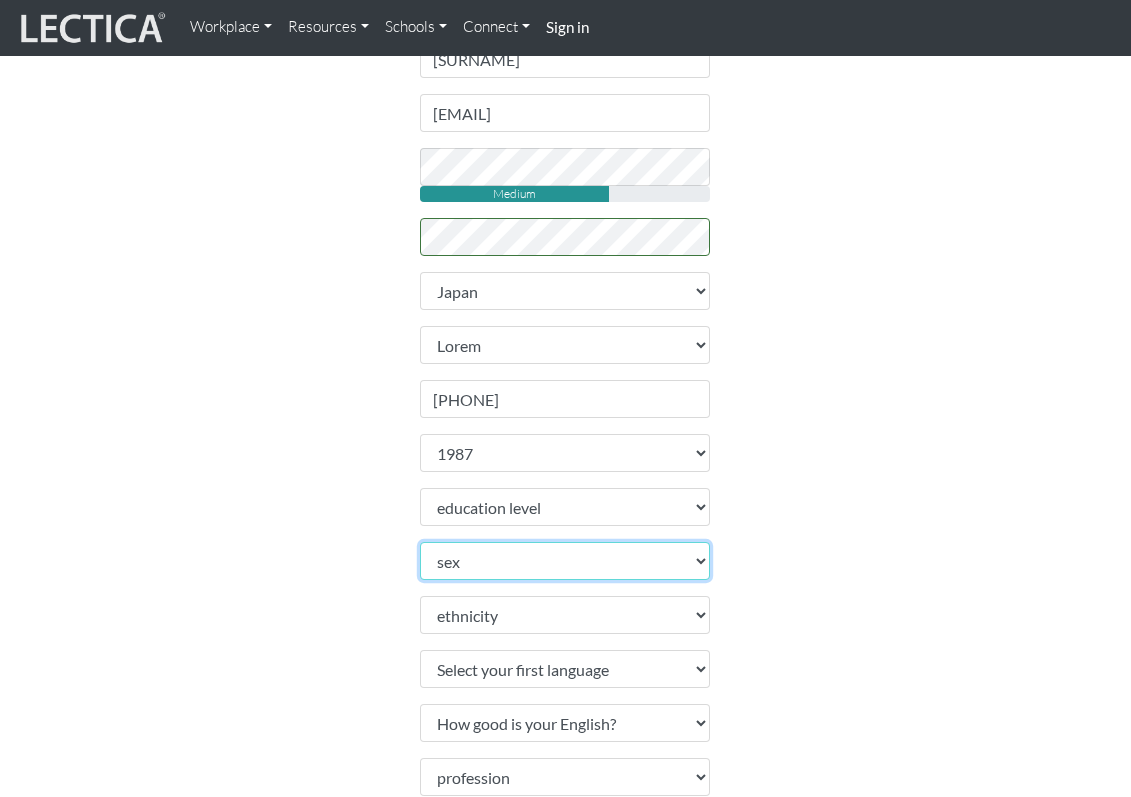 select on "[GENDER]" 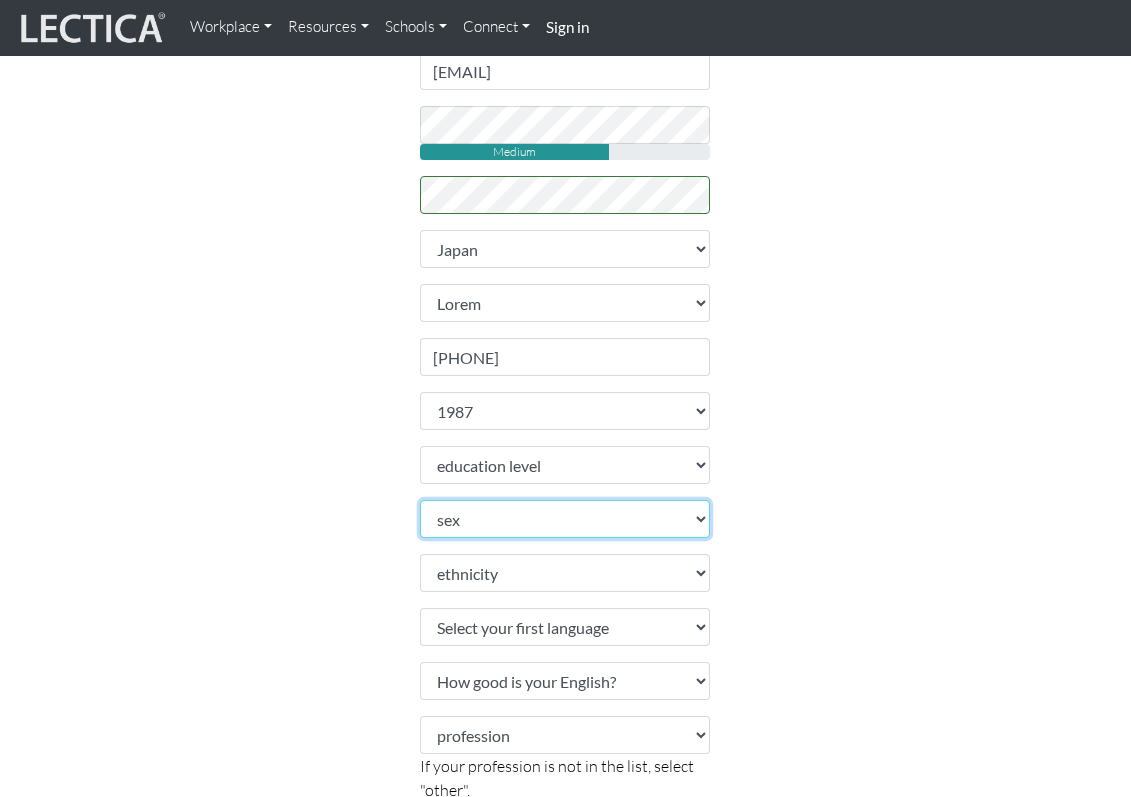 scroll, scrollTop: 493, scrollLeft: 0, axis: vertical 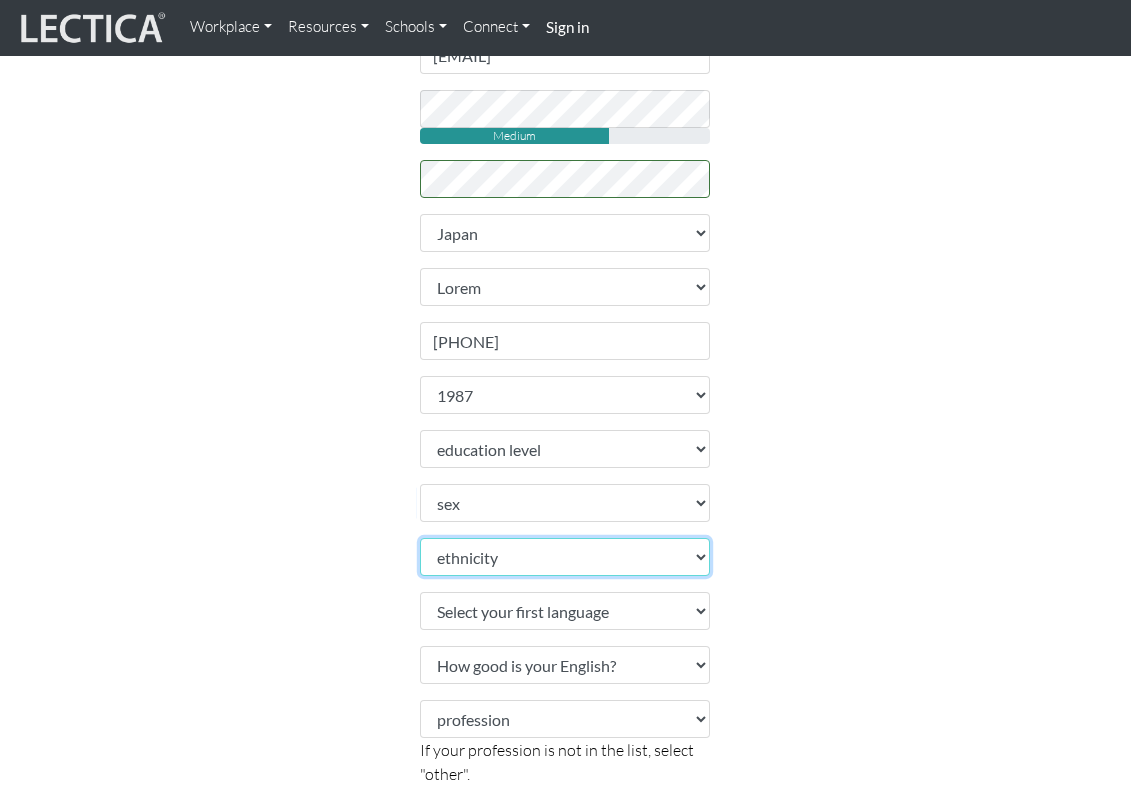 click on "loremipsu
Dolorsi
Ametc
Adipi
Elitseddo
Eiusmodte
Incidid Utlabore
Etdolore
Magnaa / Enimadmin
Veniamquis
NostrU
Exerci Ullamco
LAB NIS
Aliqu
Exeacom Consequa
Duisa Irureinr" at bounding box center (565, 557) 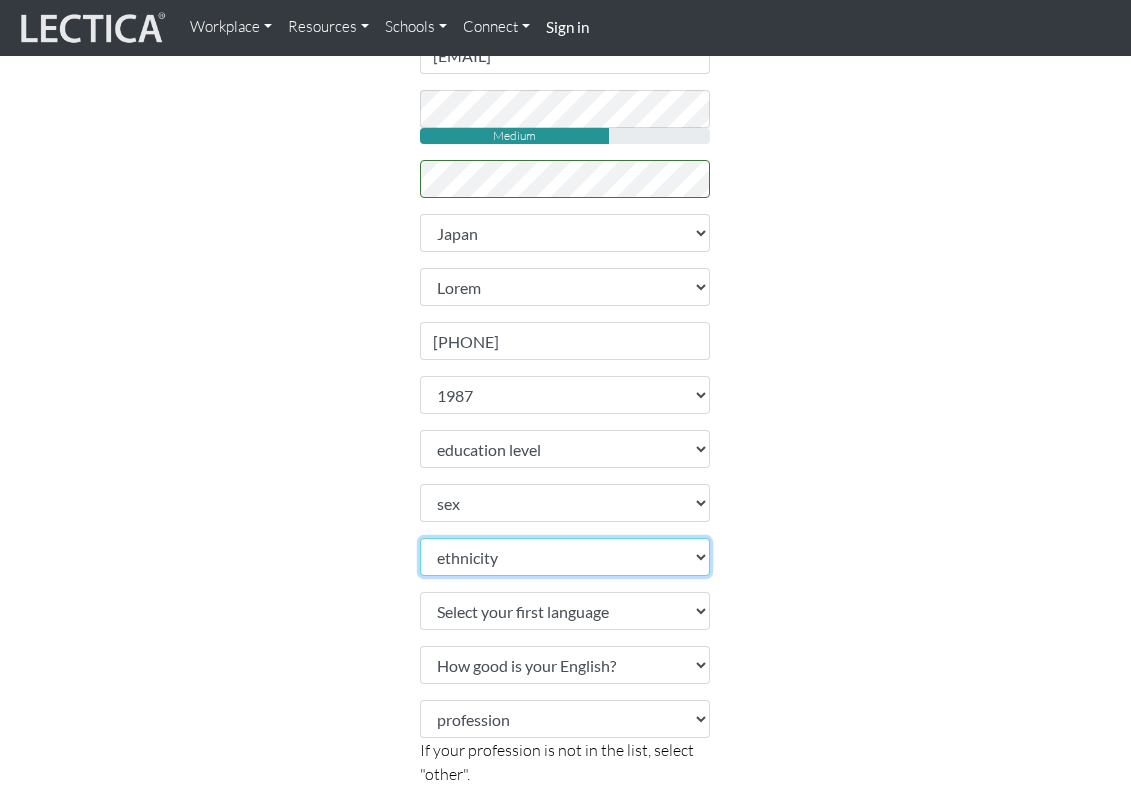 select on "[NUMBER]" 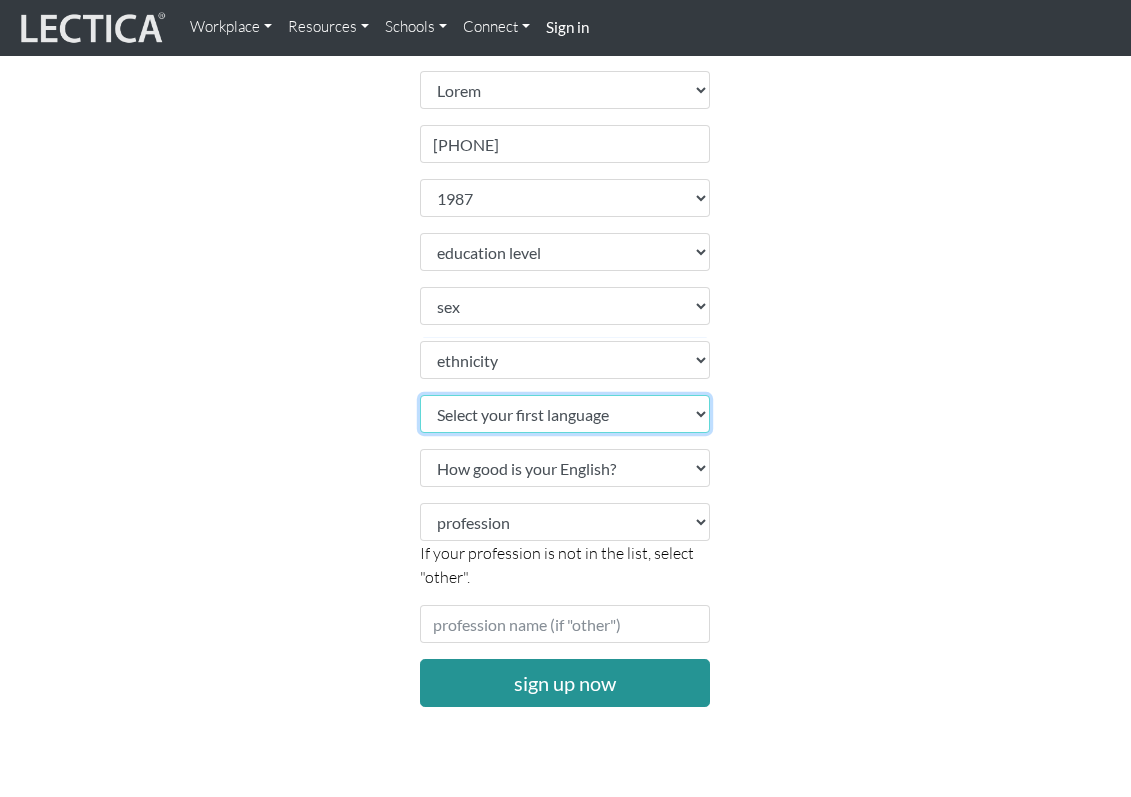 click on "[LANGUAGE]" at bounding box center [565, 414] 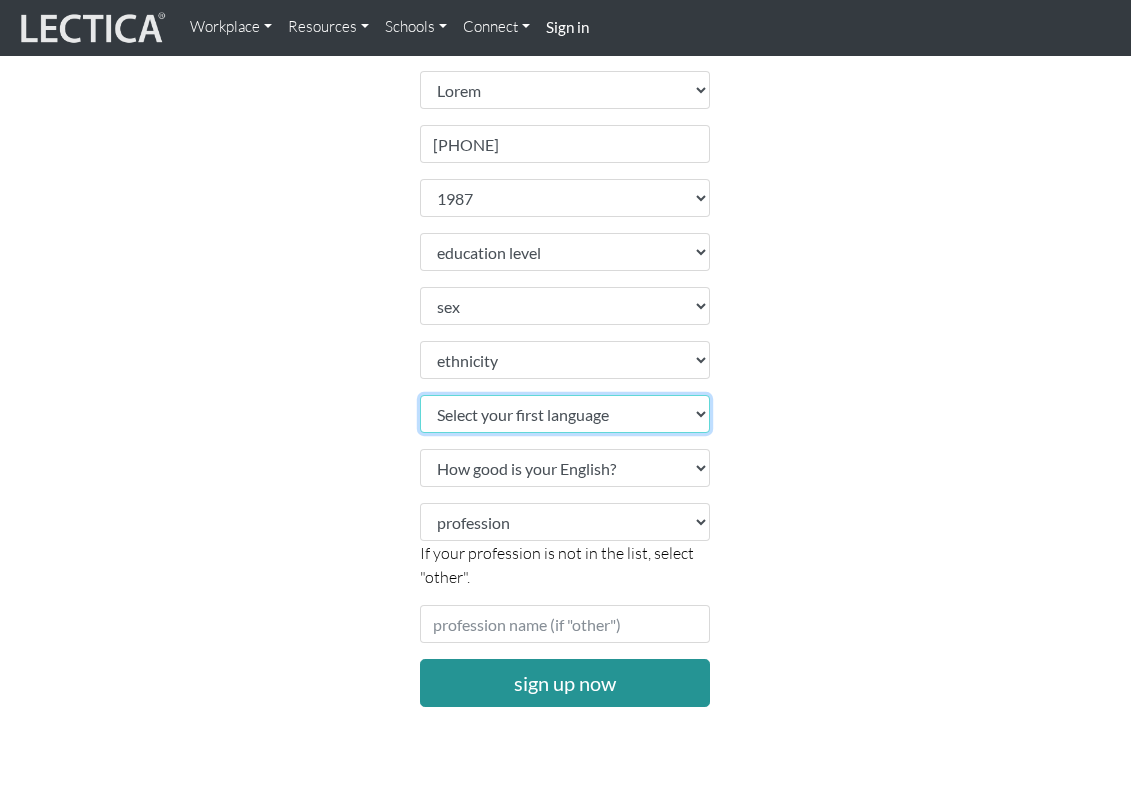 click on "[LANGUAGE]" at bounding box center (565, 414) 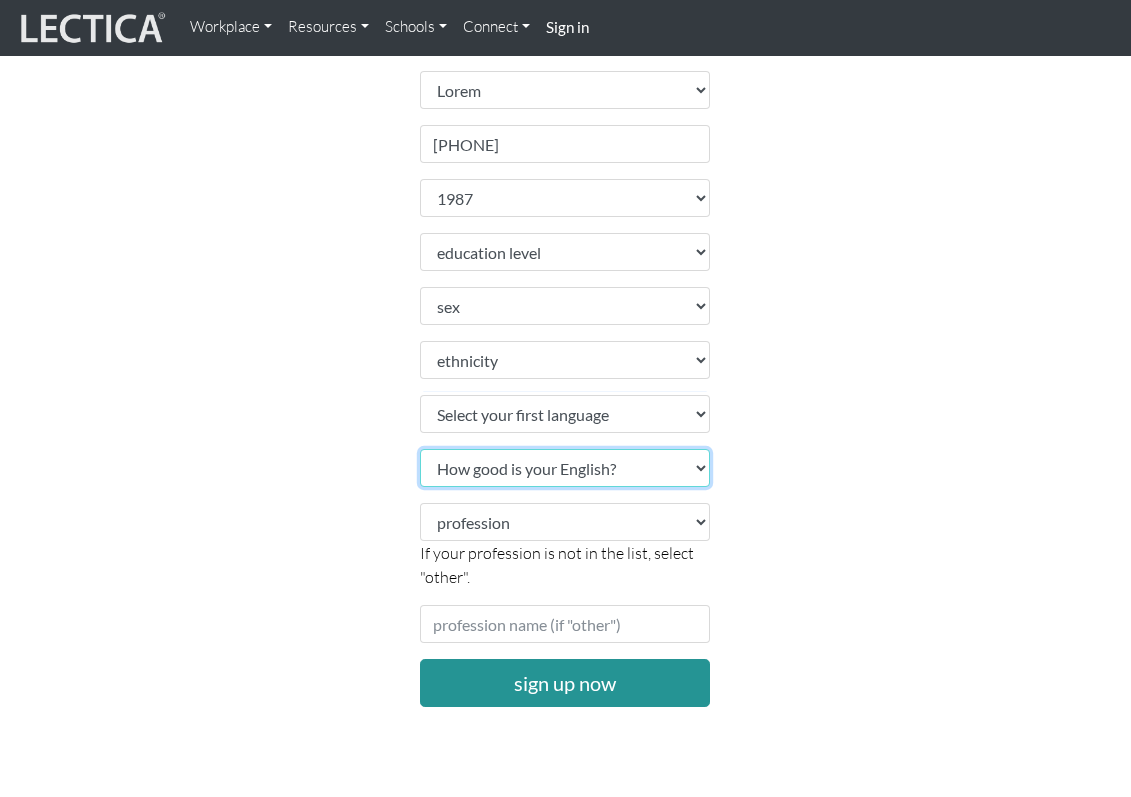 click on "[LANGUAGE_PROFICIENCY]" at bounding box center (565, 468) 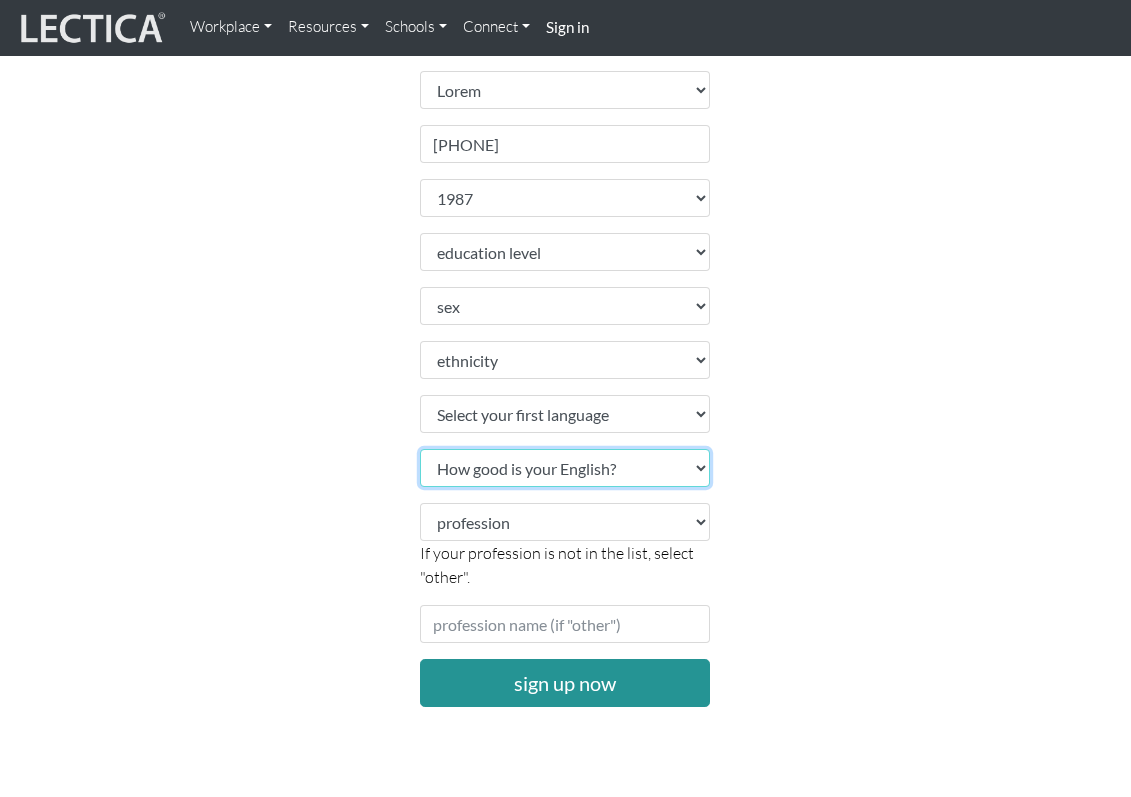 select on "2" 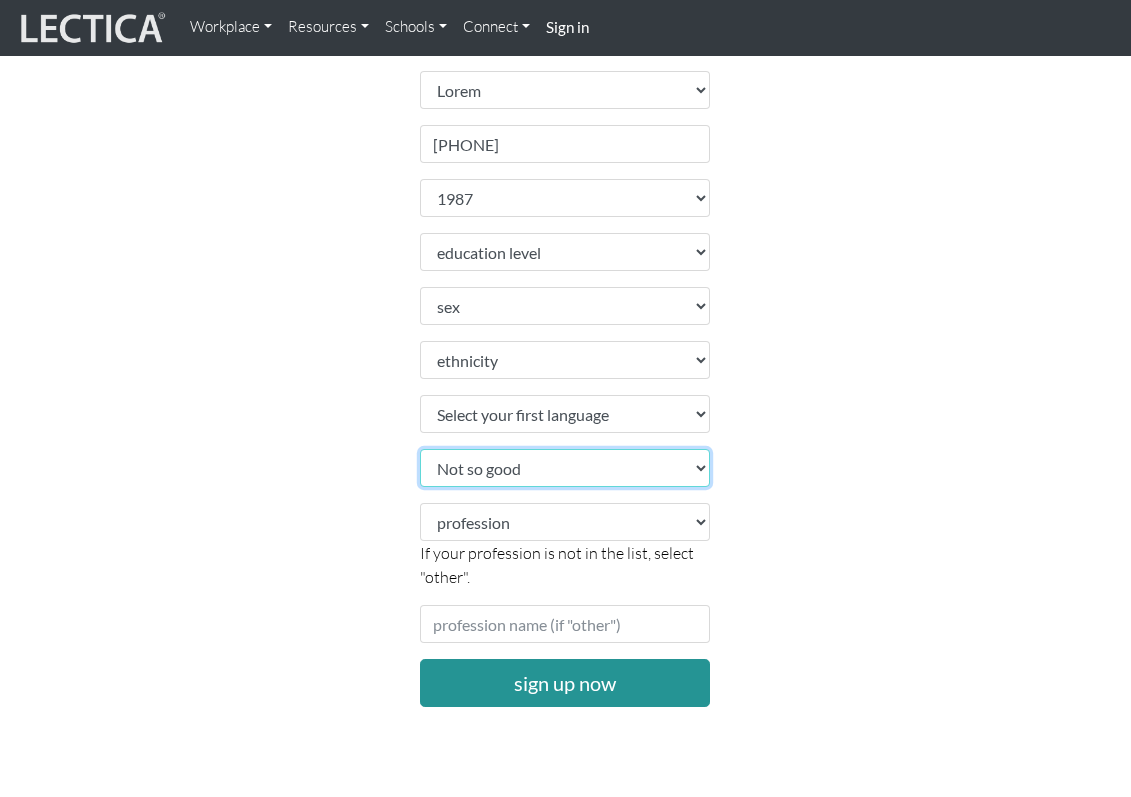 click on "[LANGUAGE_PROFICIENCY]" at bounding box center [565, 468] 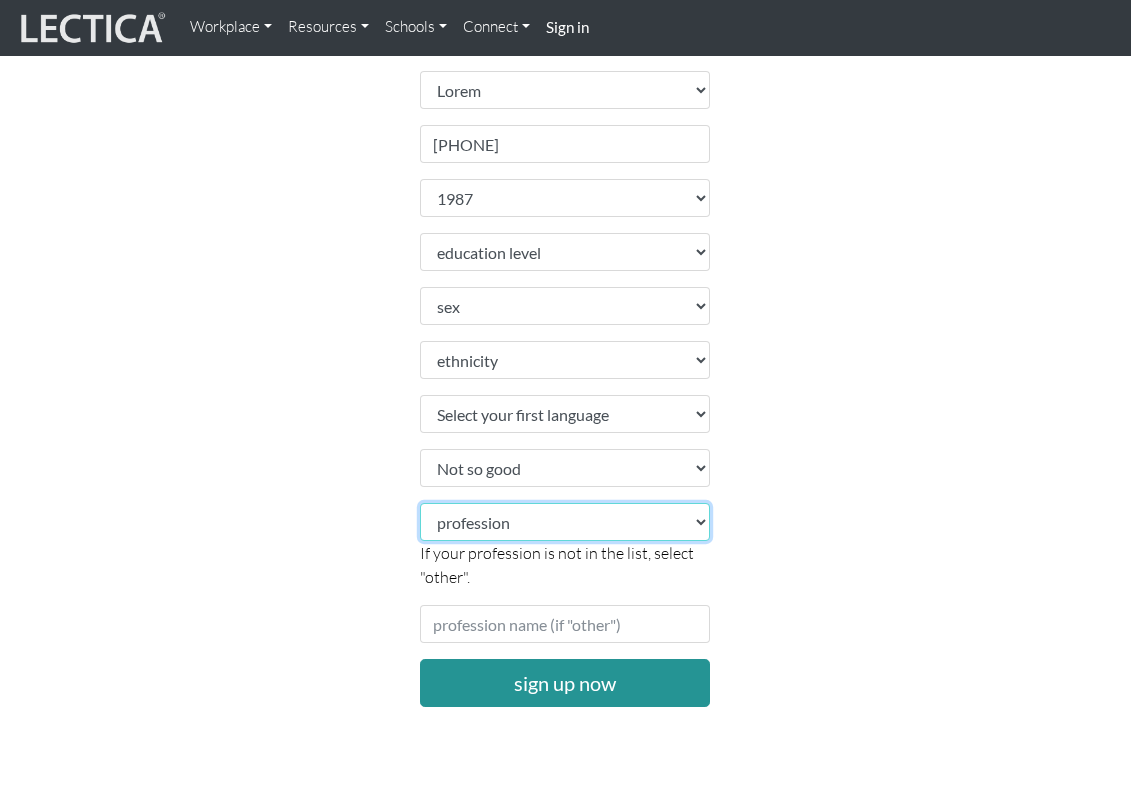 click on "profession
academic
accounting/finance
administration
arts: performing
arts: visual
athletics
banking
bard
business (general)
clergy
coaching/consulting
communications
counselling/psychotherapy
economics
education: admin 13+
education: admin K-12
educational assessment
education: policy 13+
education: policy K-12
education: program evaluation
education: teacher educator
education: teaching (13+)
education: teaching (K-12)
engineering
entrepreneurship
farming
government
health care: alternative
health care: conventional
human resources
hunter-gatherer
insurance
labor
law
management
manufacturing
media
military
networking
OPT OUT
(other)
philanthropy
politics
protective services
psychometrics
public relations
research
sales/marketing
scribe
service industry" at bounding box center [565, 522] 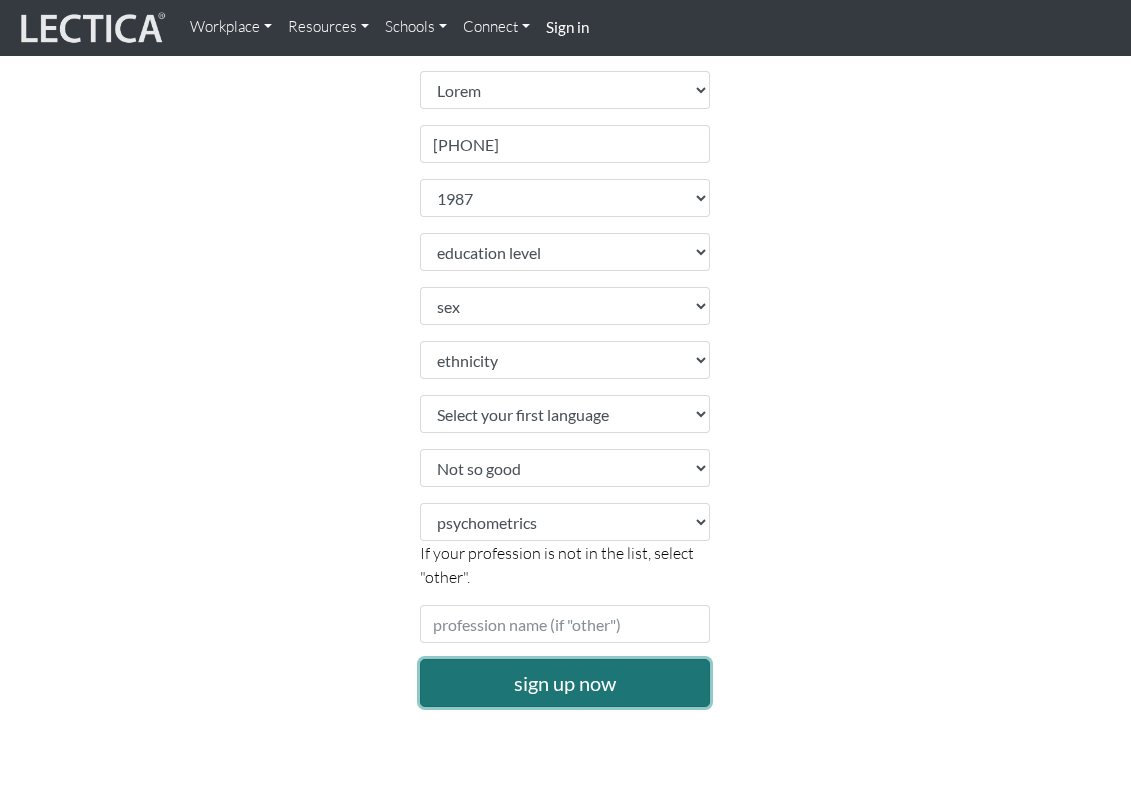 click on "sign up now" at bounding box center [565, 683] 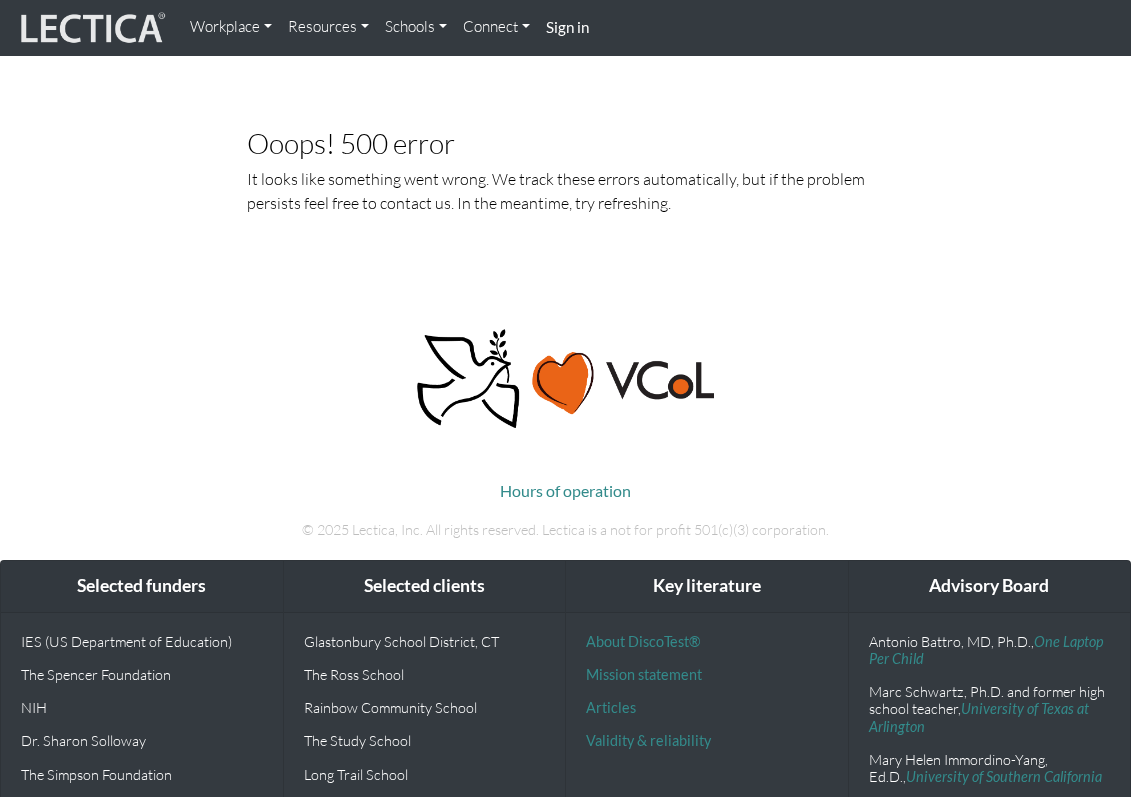 scroll, scrollTop: 0, scrollLeft: 0, axis: both 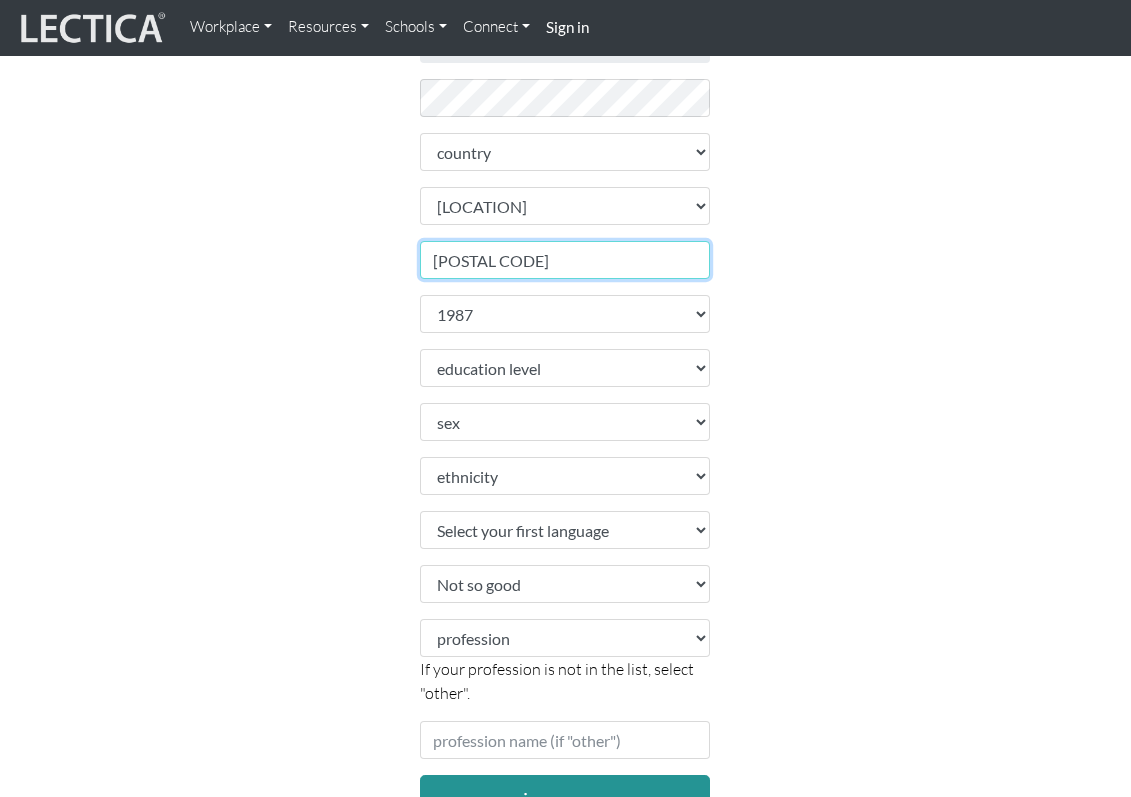 click on "[POSTAL CODE]" at bounding box center [565, 260] 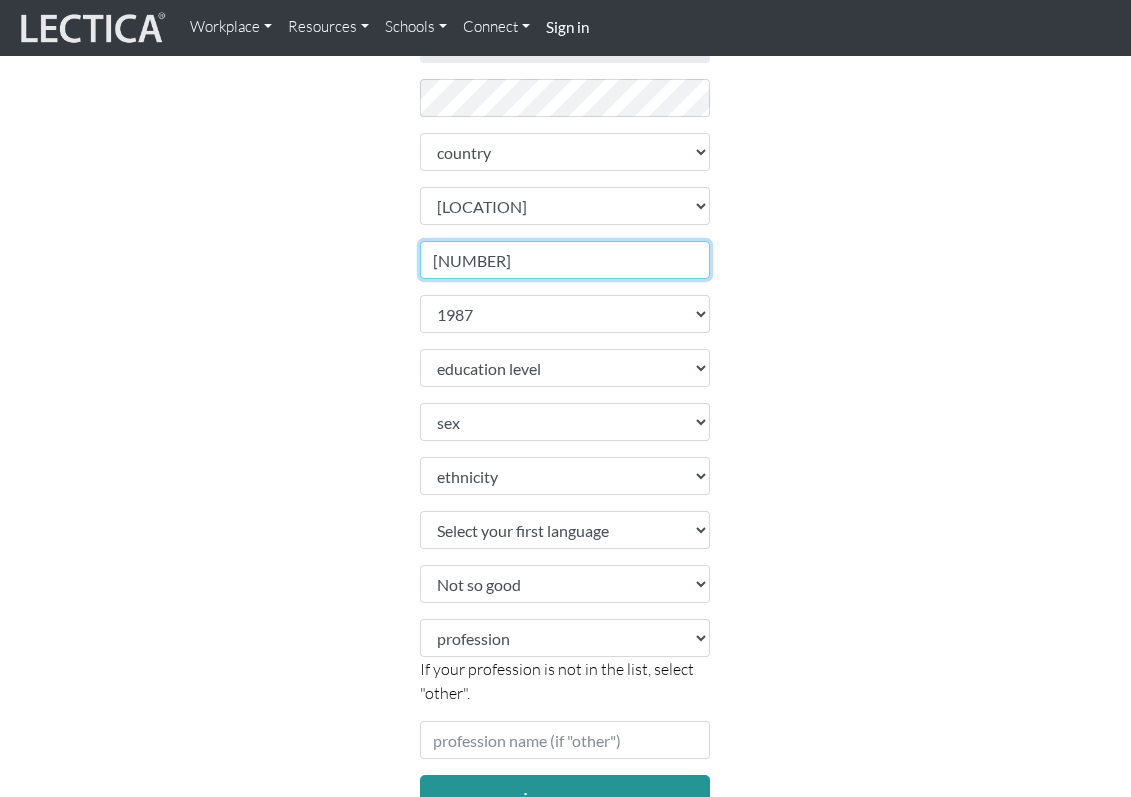 type on "[NUMBER]" 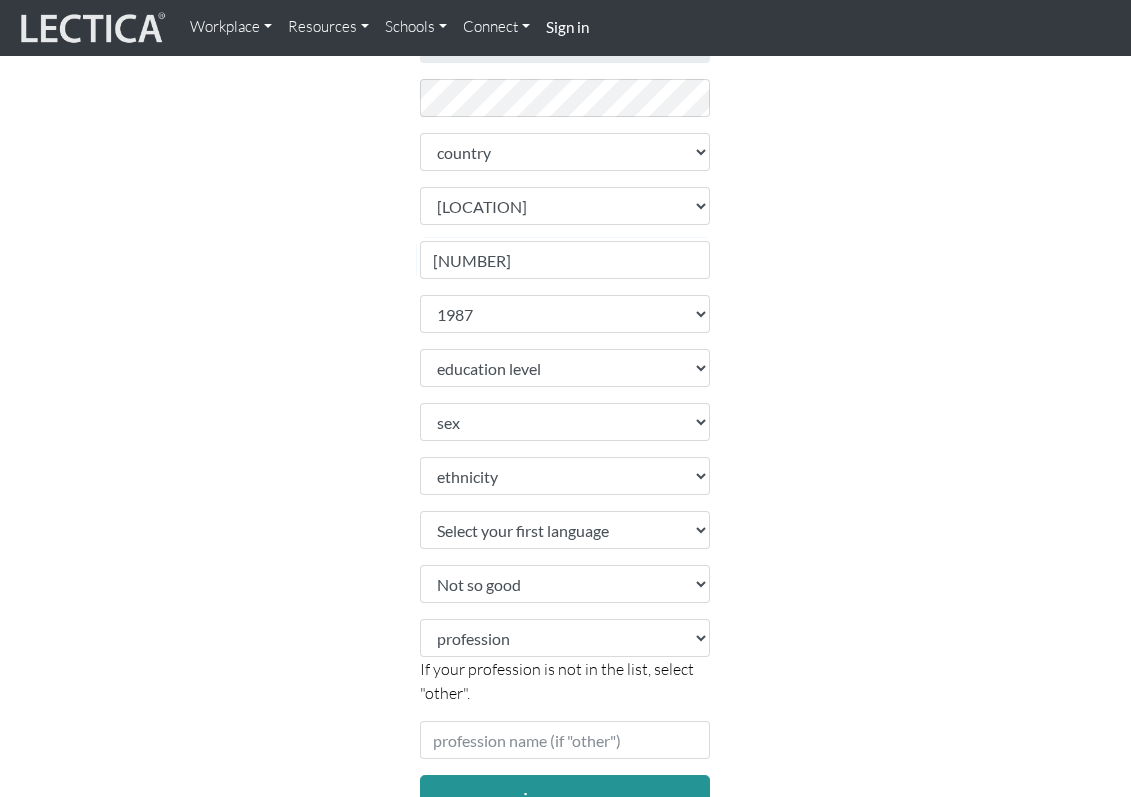 click on "Sign up
Please do not create more than one account. If you are having problems,
contact us  instead.
Feel free to use your email address as your username.
Username
fjtayk33@[EXAMPLE.COM]
First name
[FIRST]
Last name
[LAST]
Email address
fjtayk33@[EXAMPLE.COM]
password
retype password" at bounding box center (566, 216) 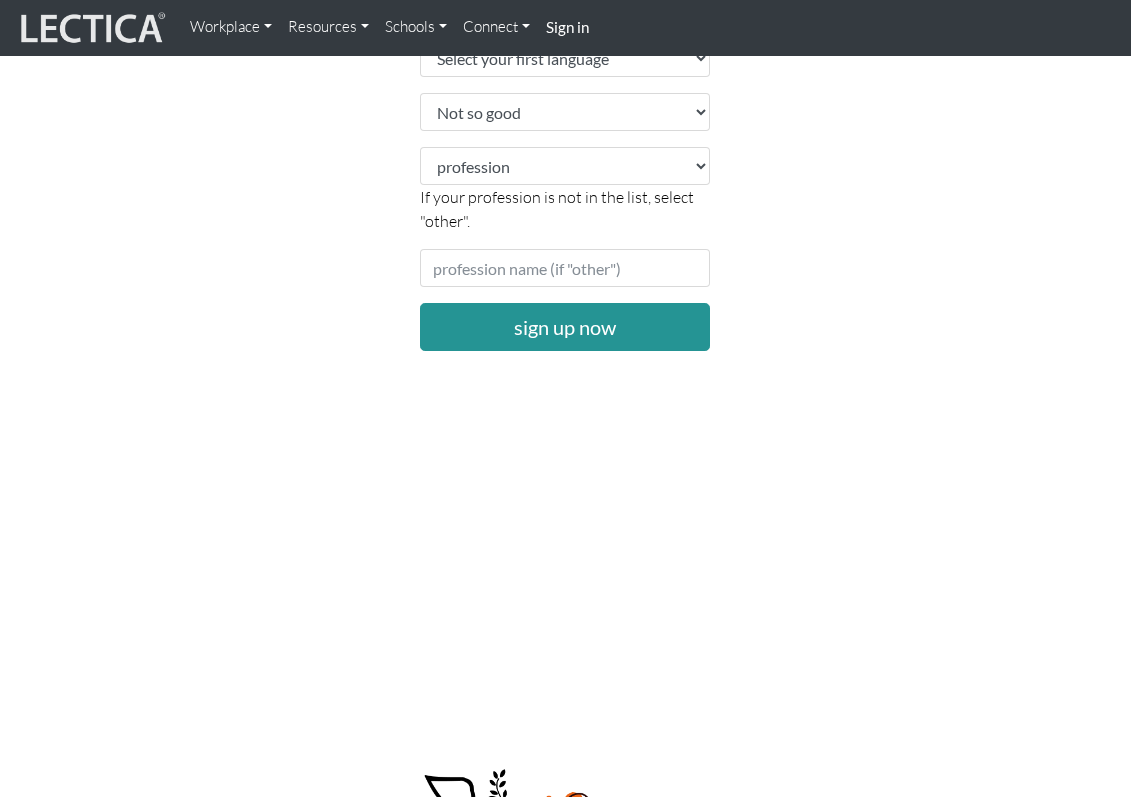 scroll, scrollTop: 952, scrollLeft: 0, axis: vertical 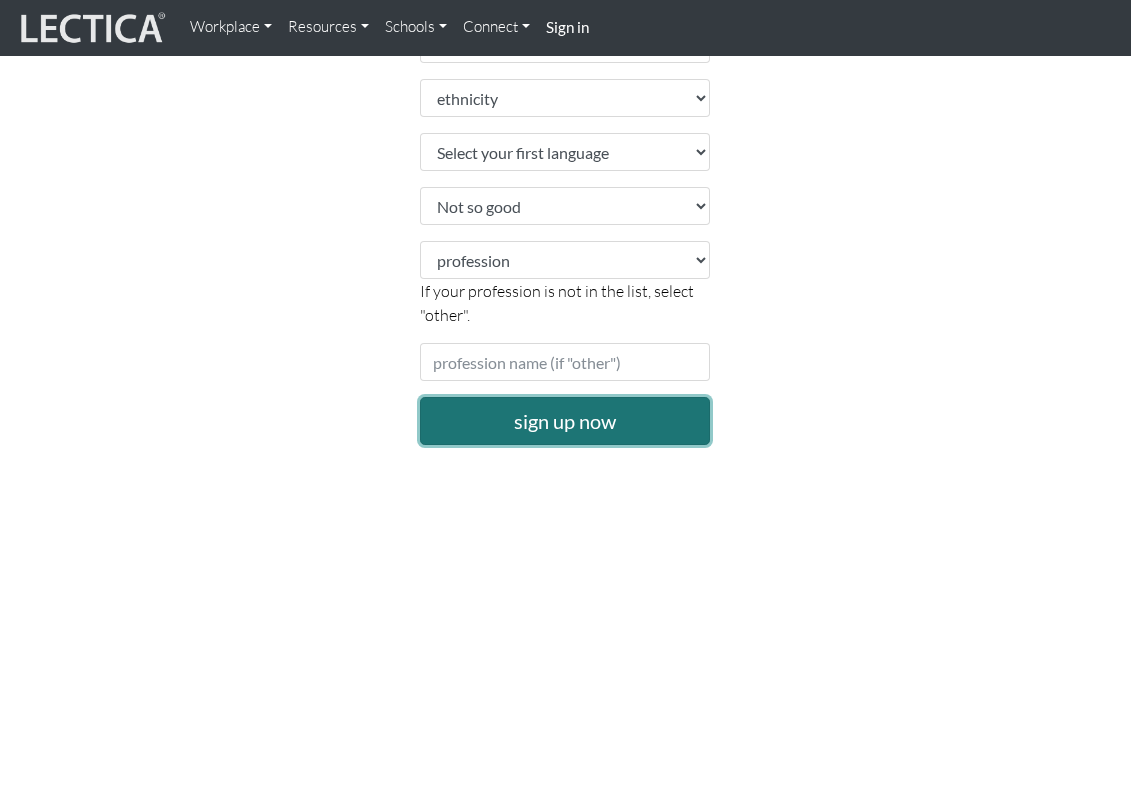 click on "sign up now" at bounding box center (565, 421) 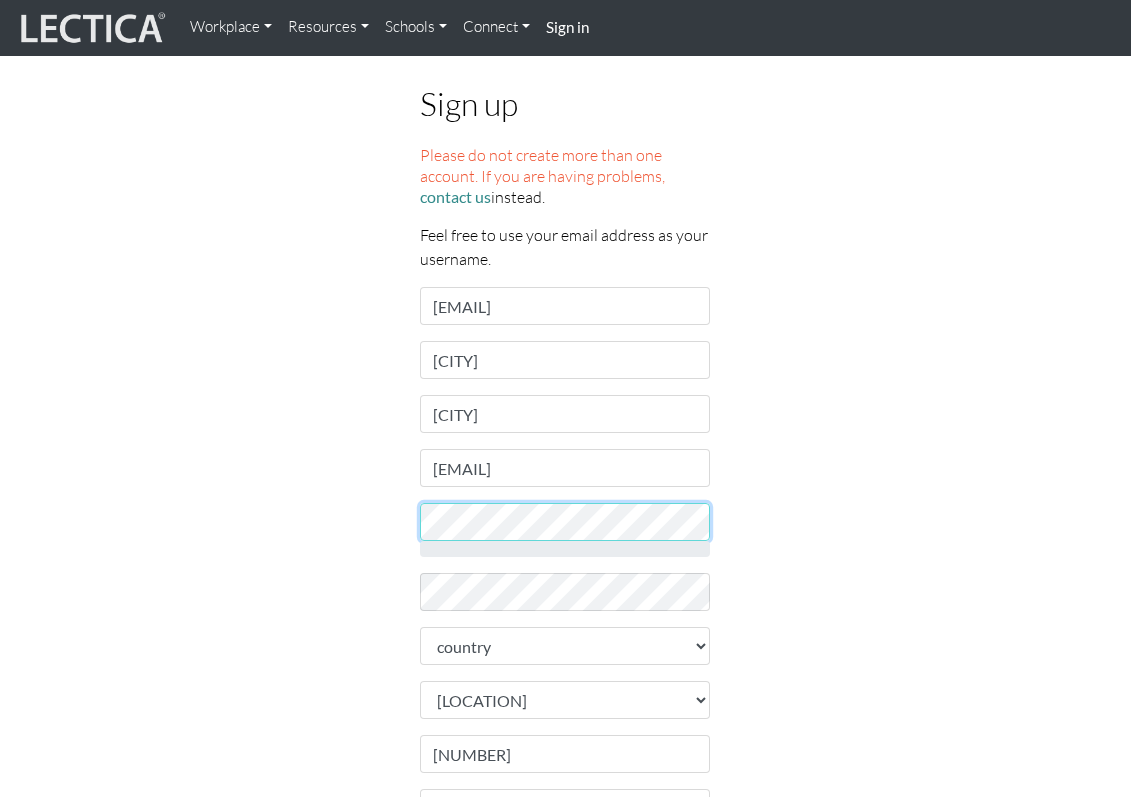 scroll, scrollTop: 82, scrollLeft: 0, axis: vertical 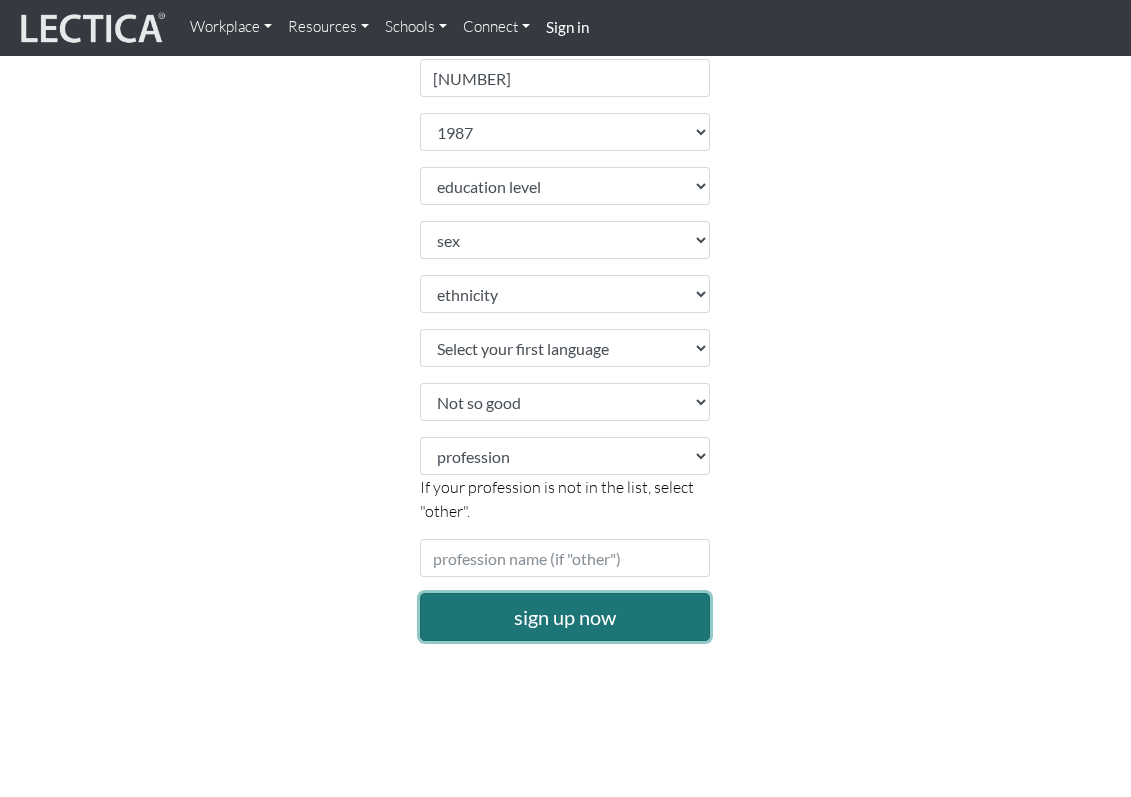 click on "sign up now" at bounding box center (565, 617) 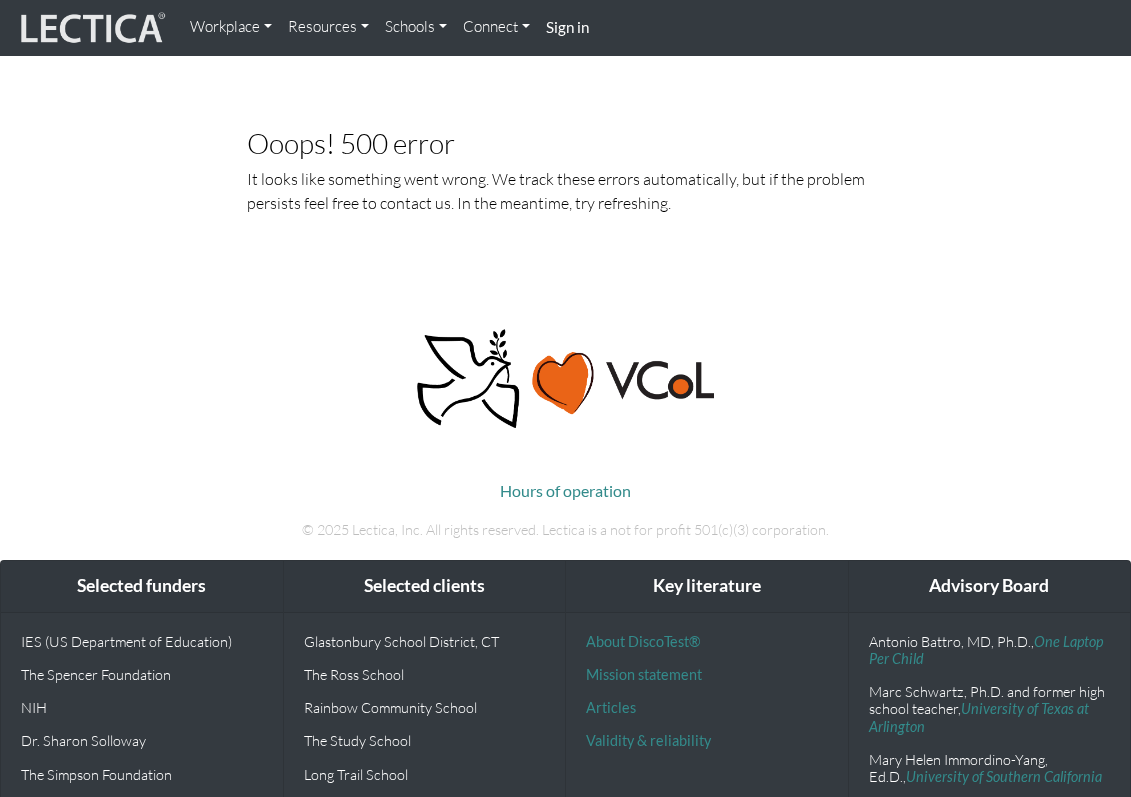 scroll, scrollTop: 0, scrollLeft: 0, axis: both 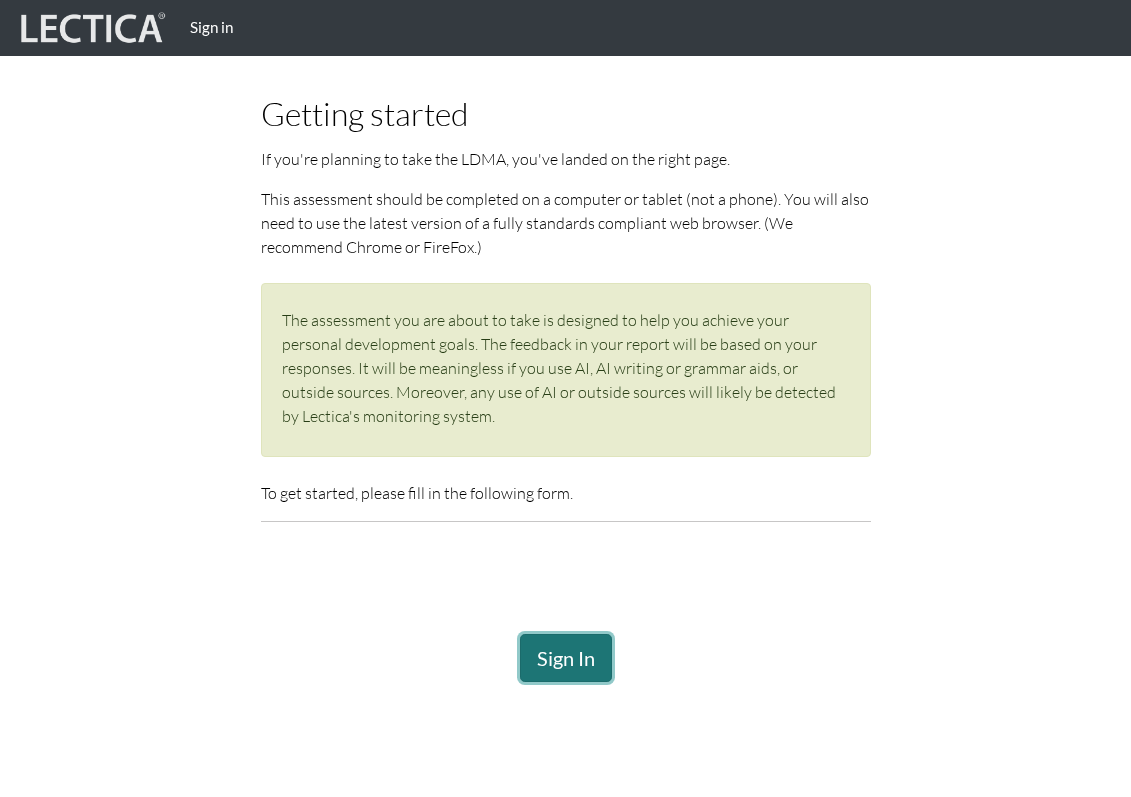 click on "Sign In" at bounding box center (566, 658) 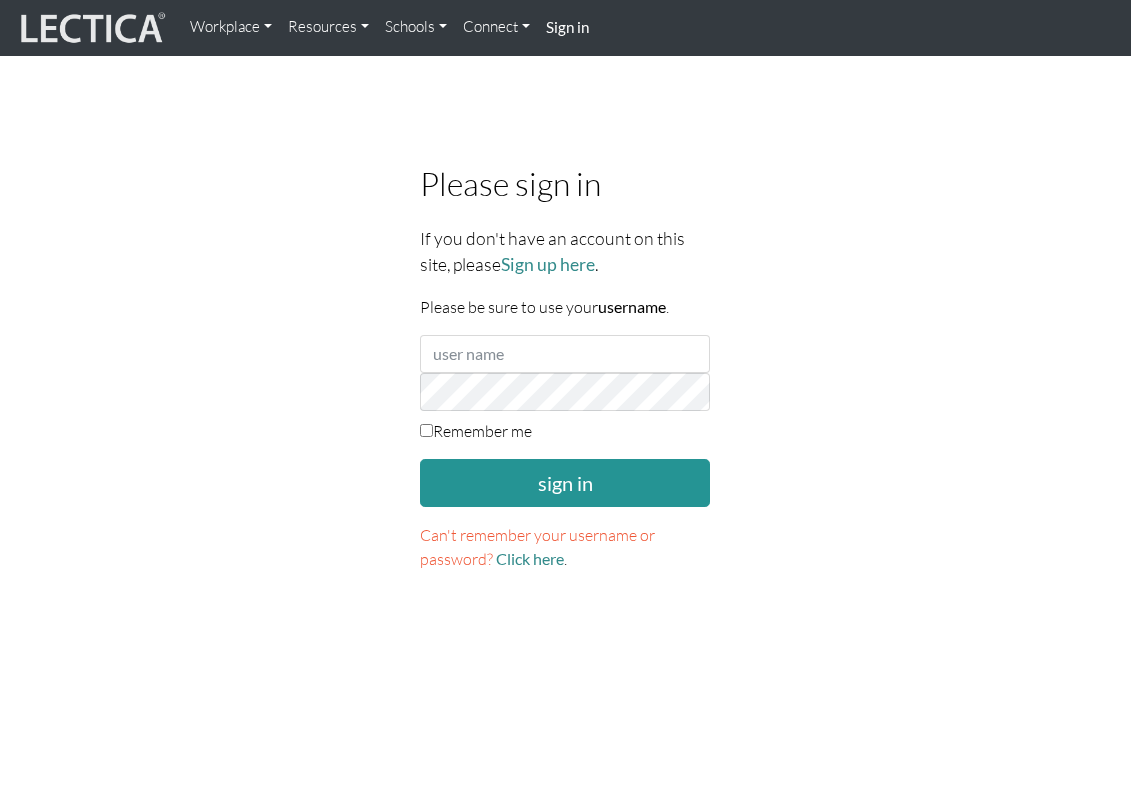 scroll, scrollTop: 0, scrollLeft: 0, axis: both 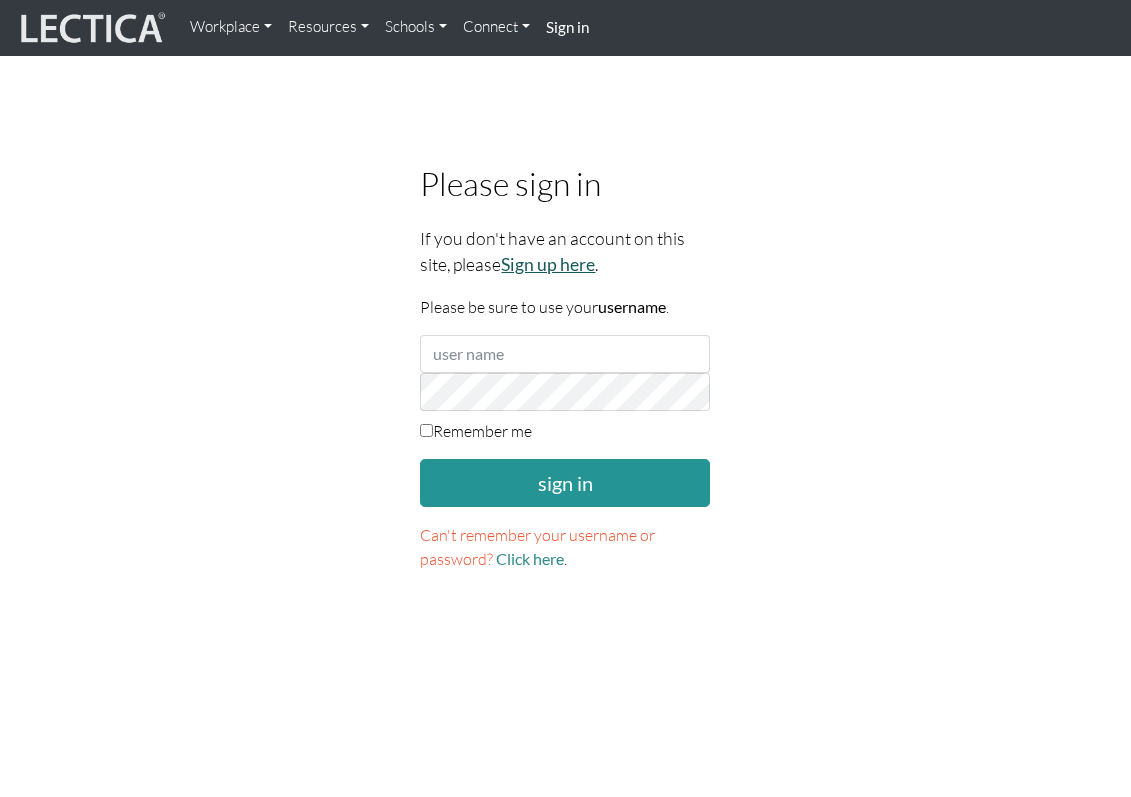 click on "Sign up here" at bounding box center (548, 264) 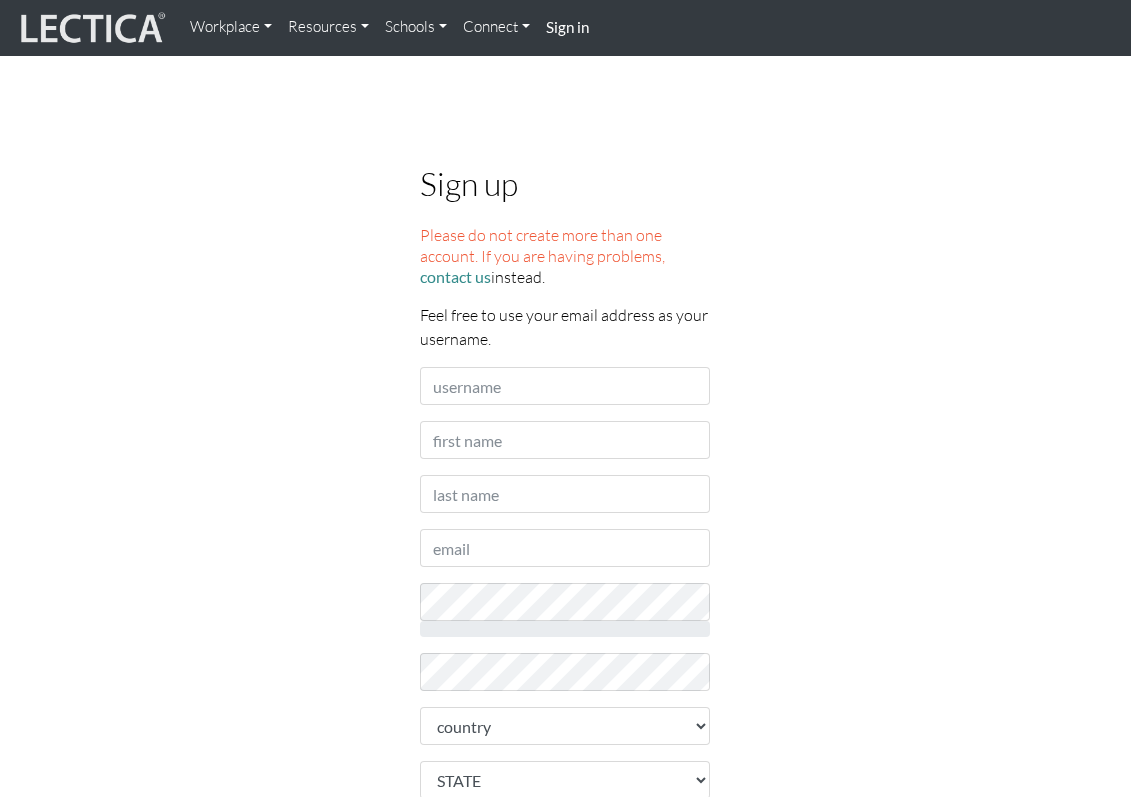 scroll, scrollTop: 0, scrollLeft: 0, axis: both 